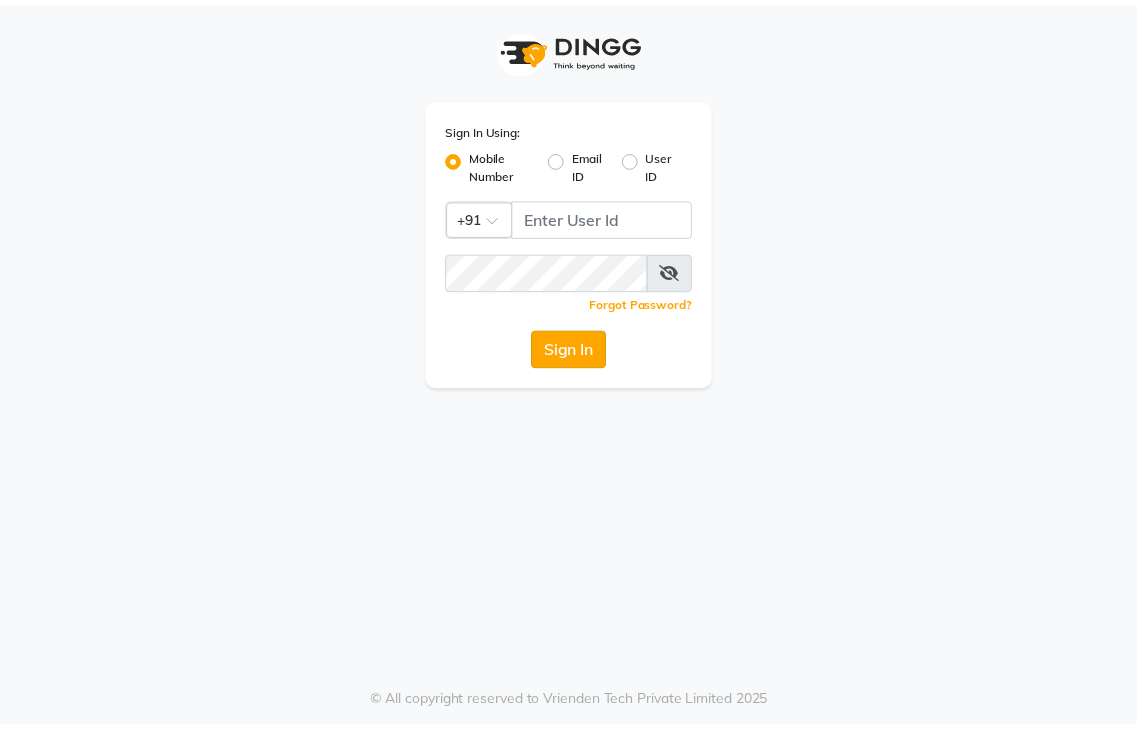scroll, scrollTop: 0, scrollLeft: 0, axis: both 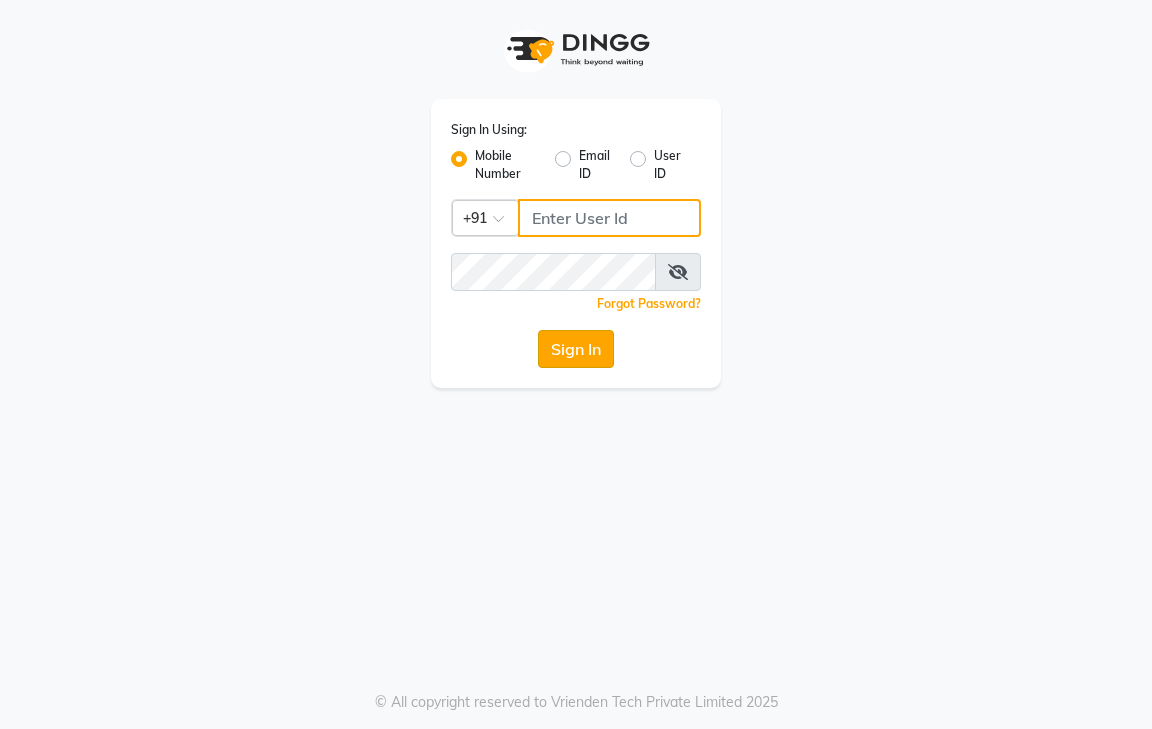 type on "9600622338" 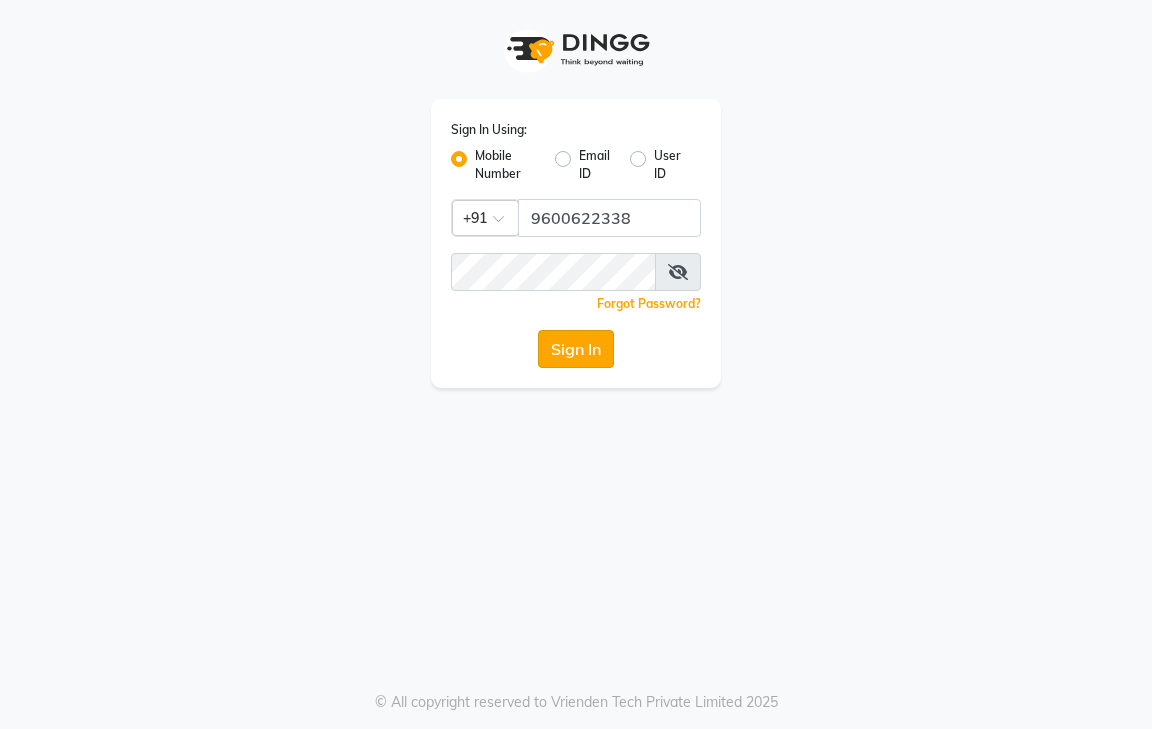 click on "Sign In" 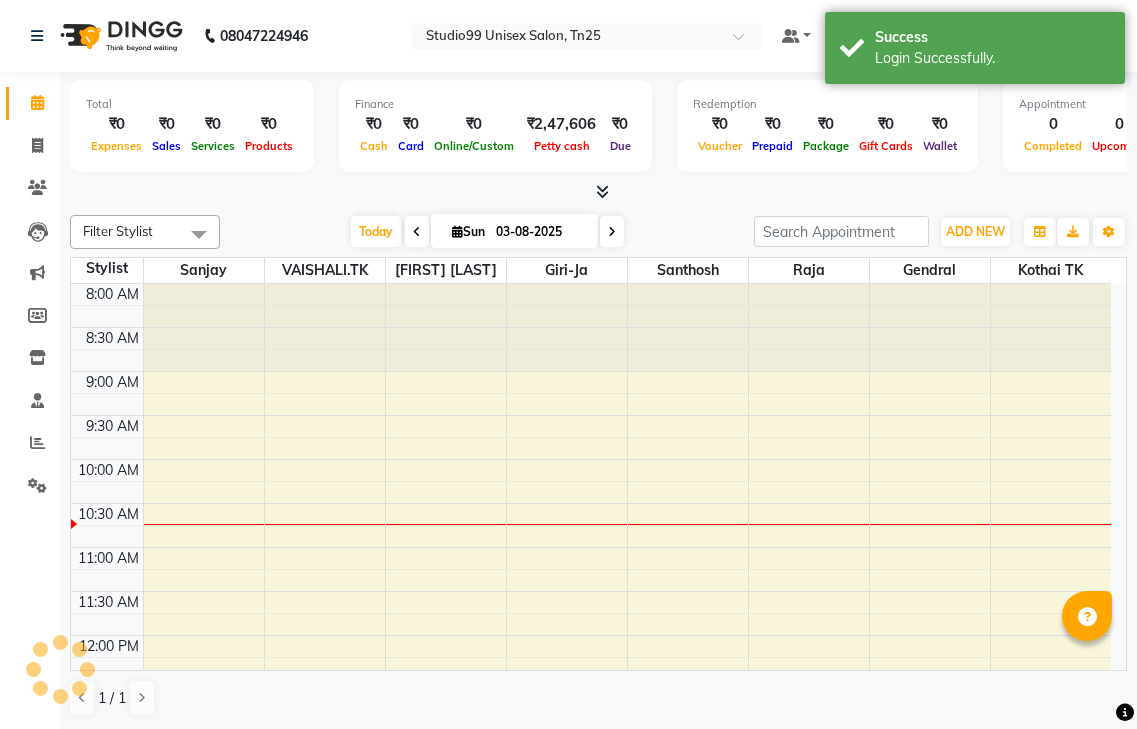 scroll, scrollTop: 0, scrollLeft: 0, axis: both 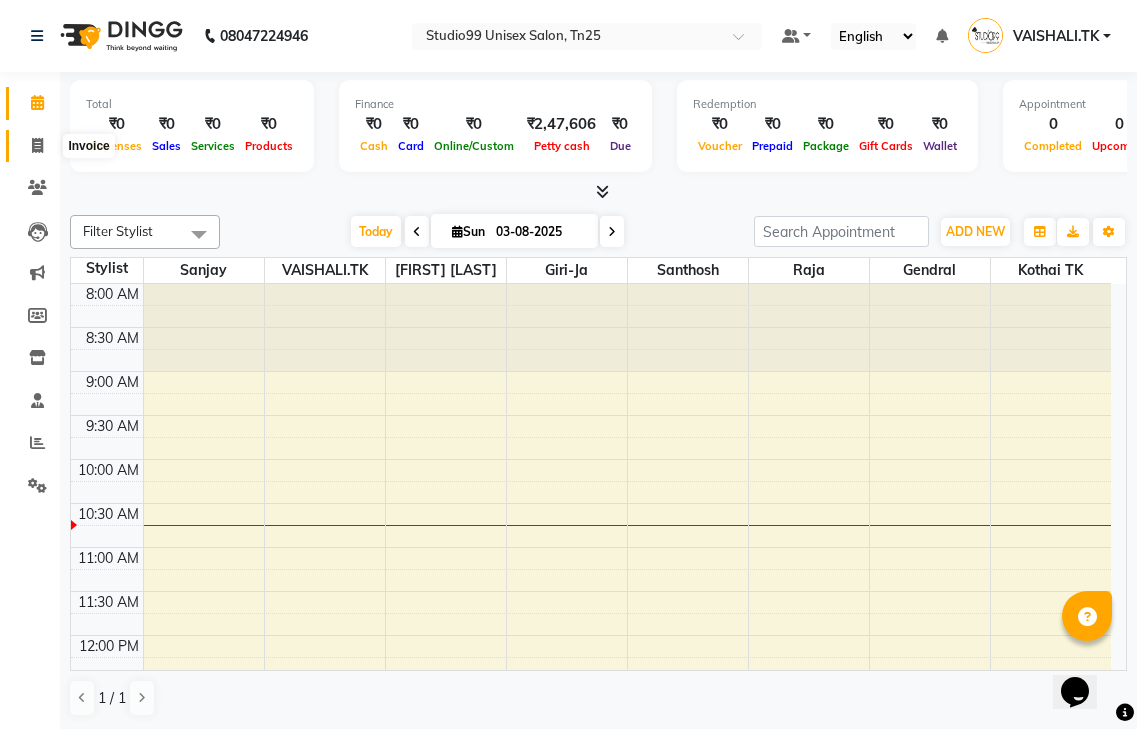 click 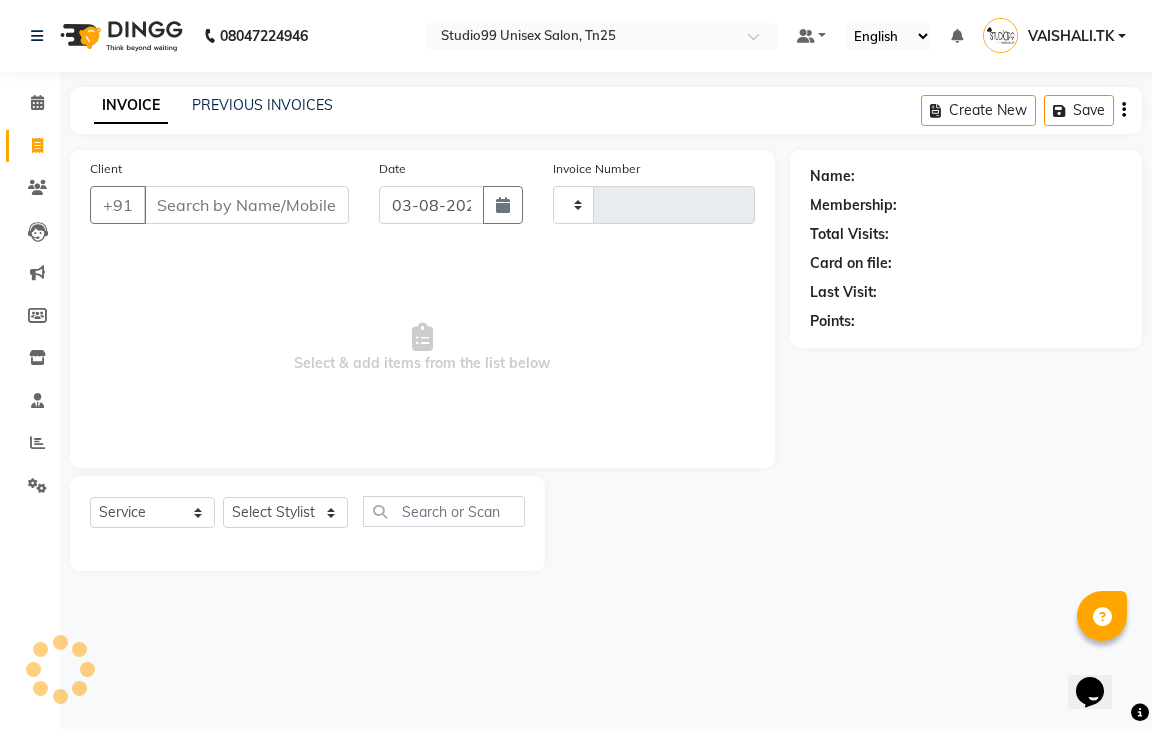 type on "0655" 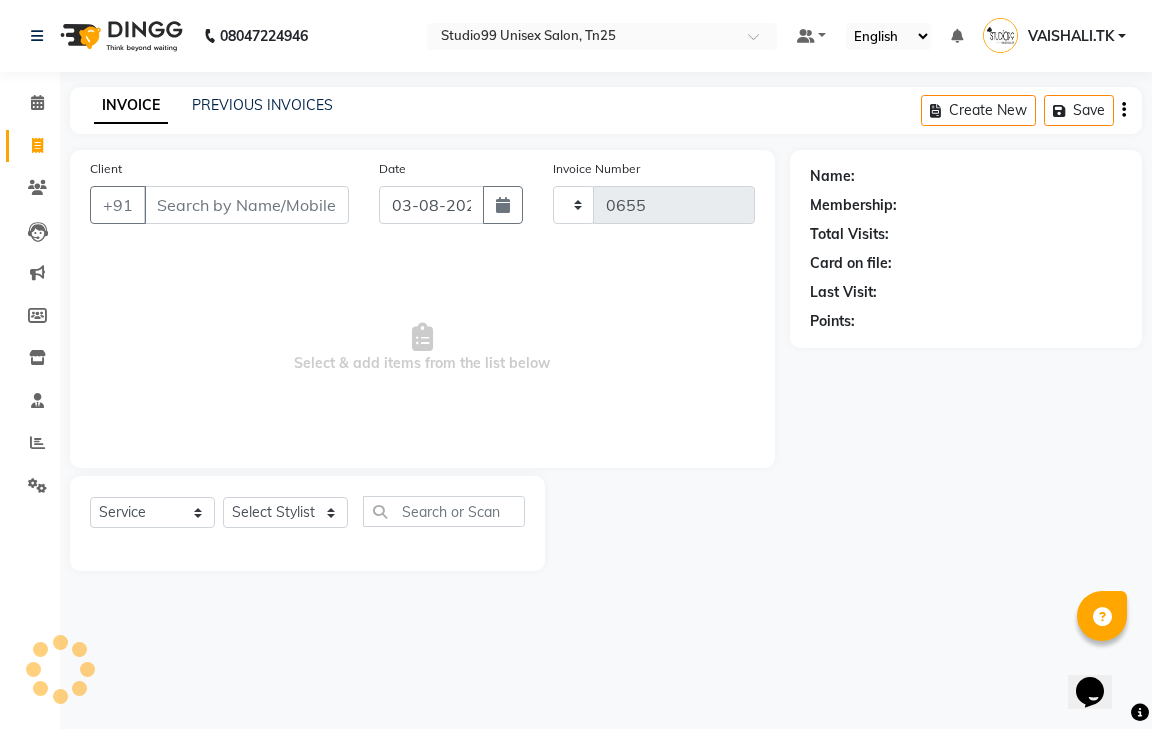 select on "8331" 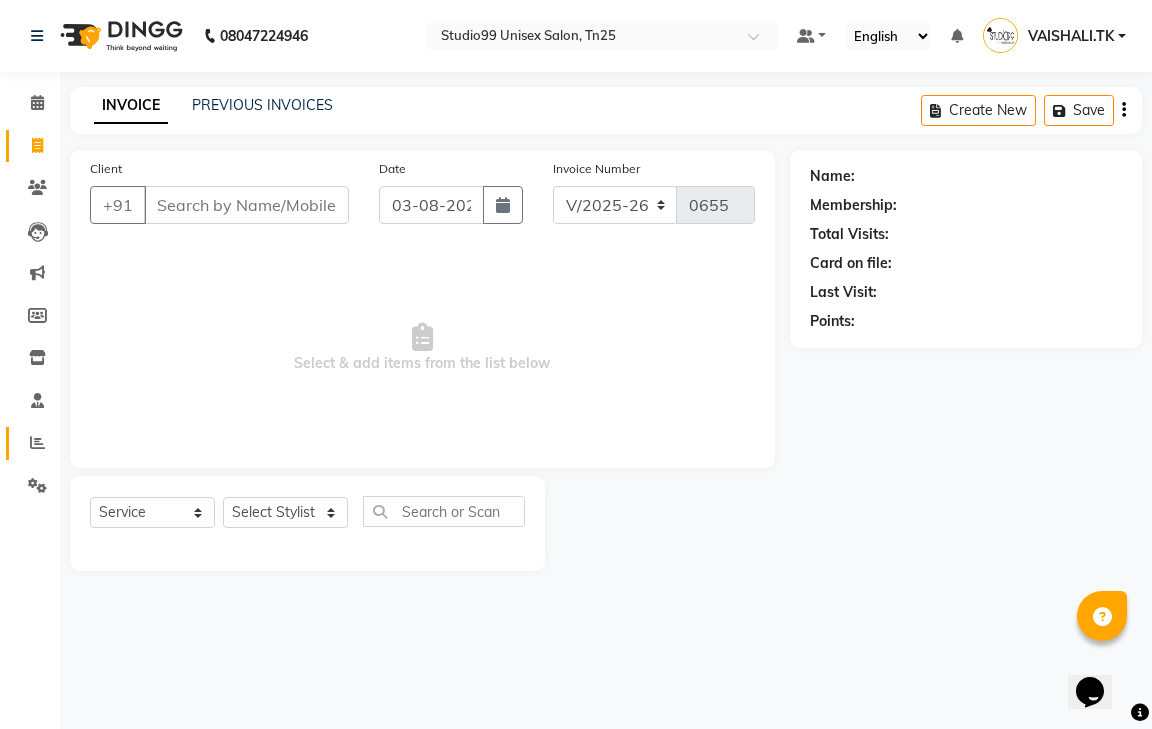 drag, startPoint x: 59, startPoint y: 449, endPoint x: 32, endPoint y: 434, distance: 30.88689 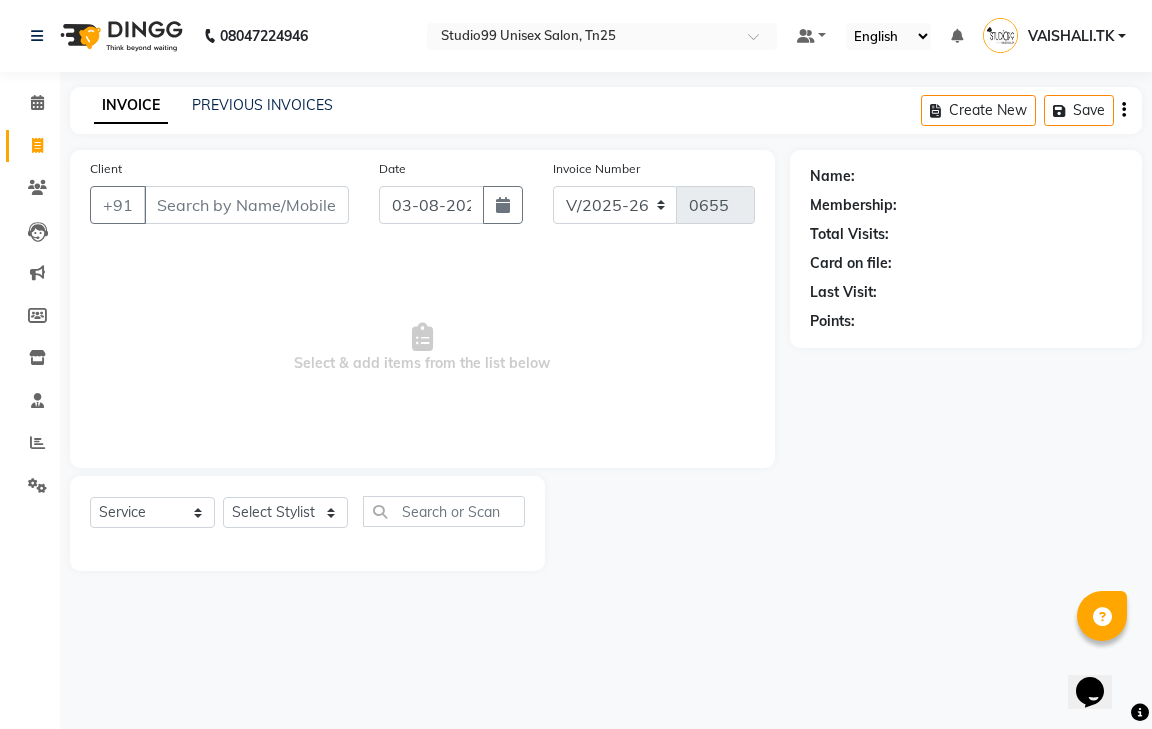 click on "Select & add items from the list below" at bounding box center (422, 348) 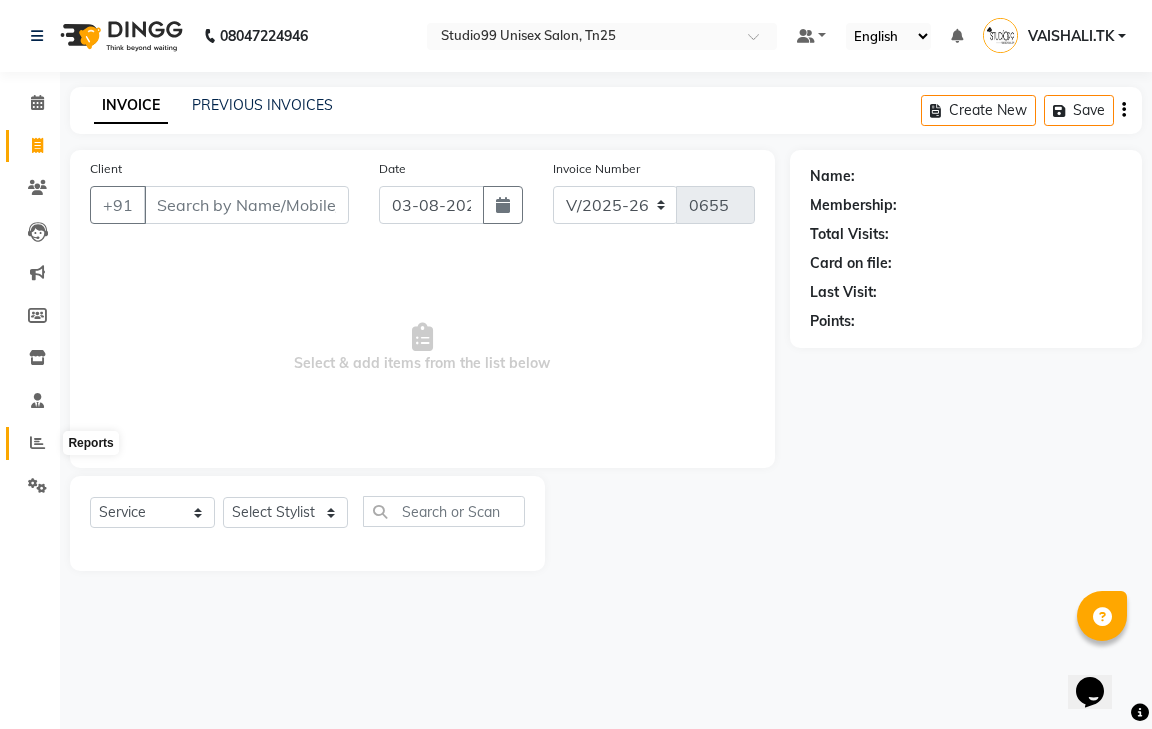 click 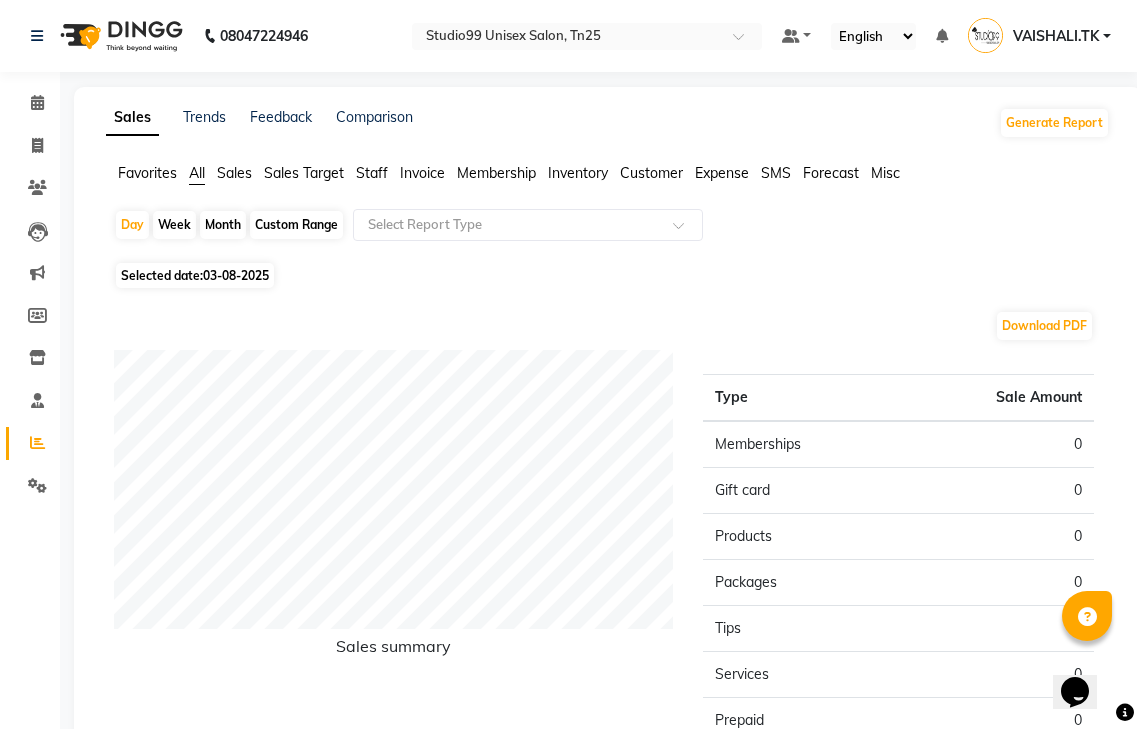 click on "Staff" 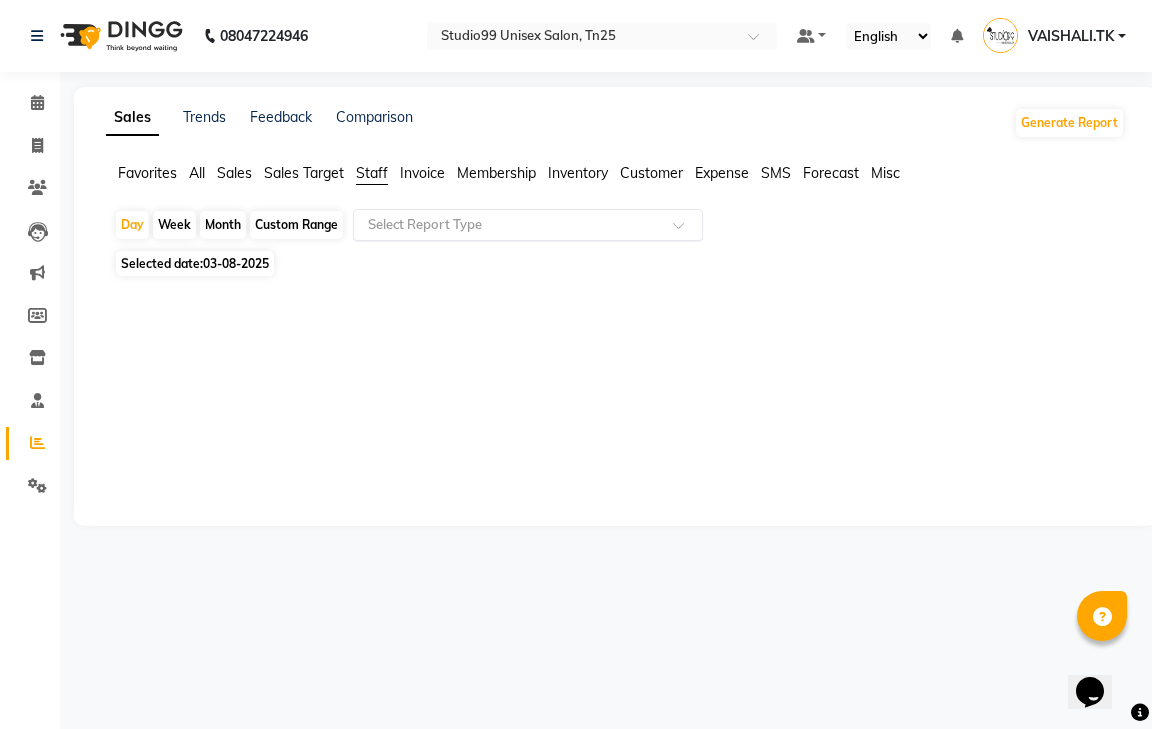 click 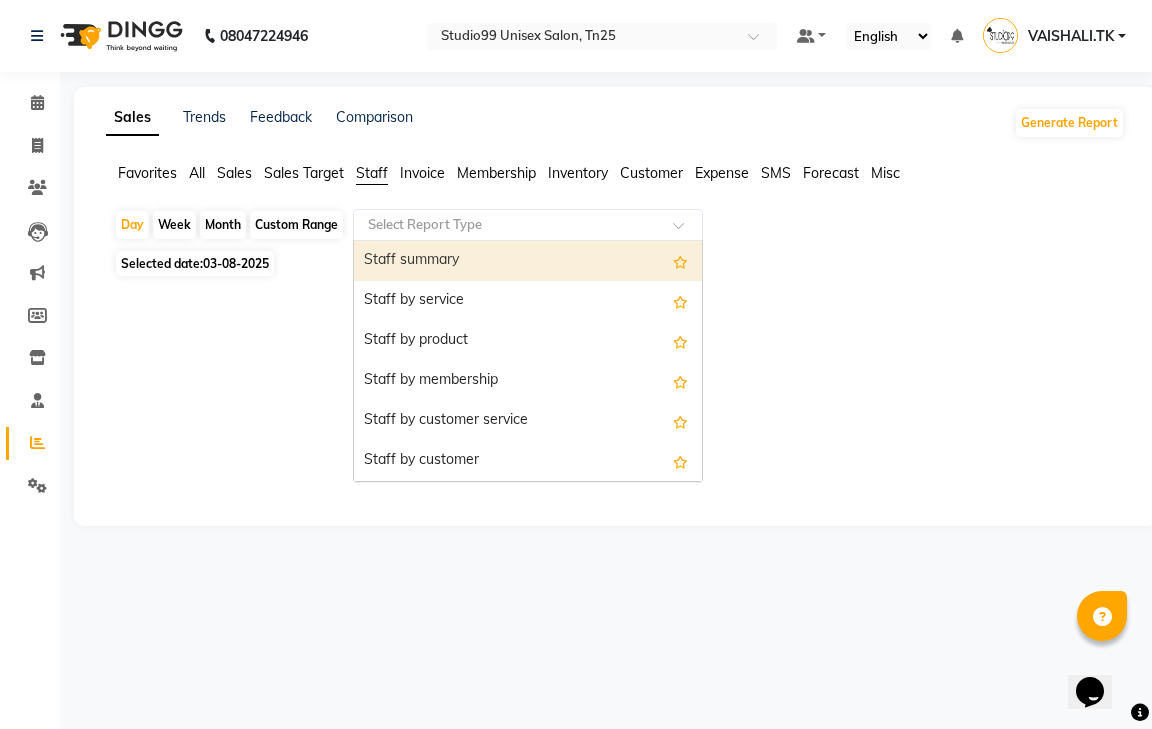 click 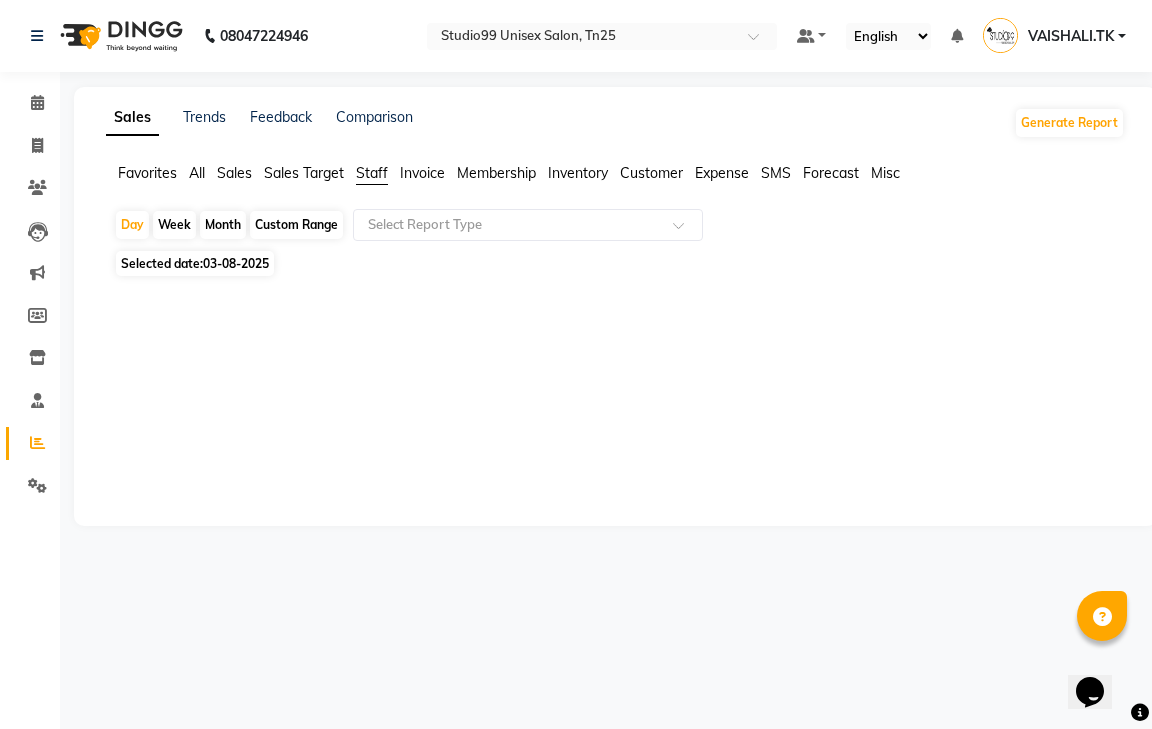 click on "Week" 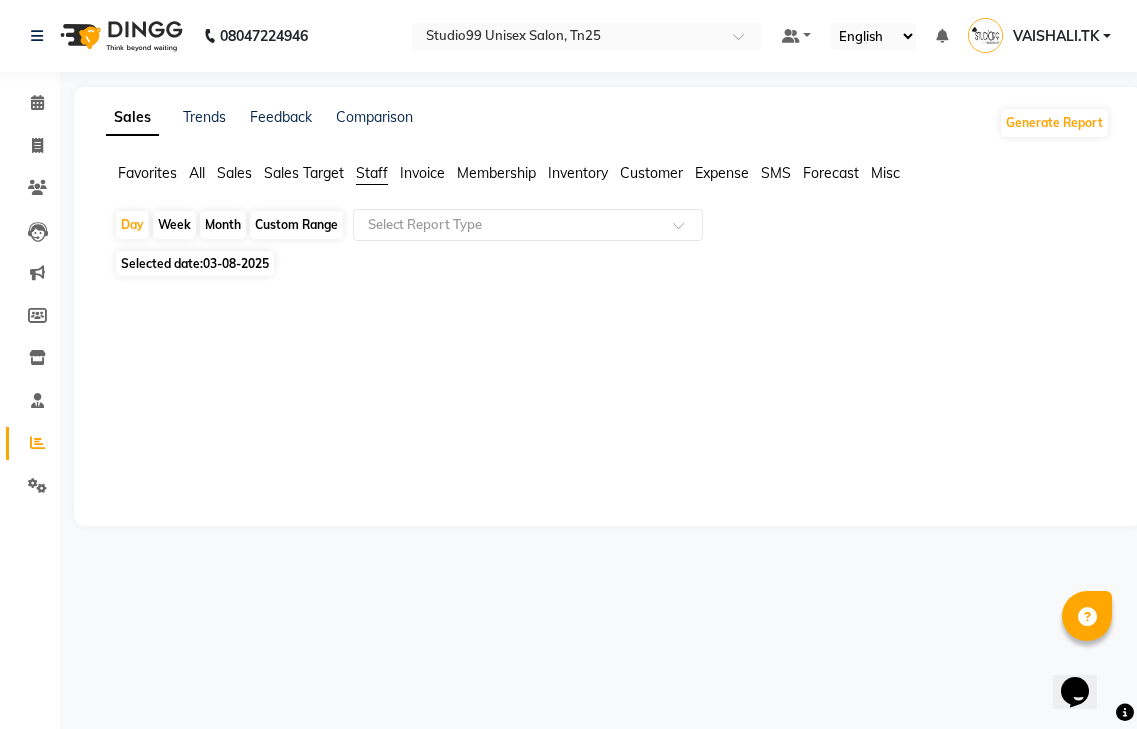 select on "8" 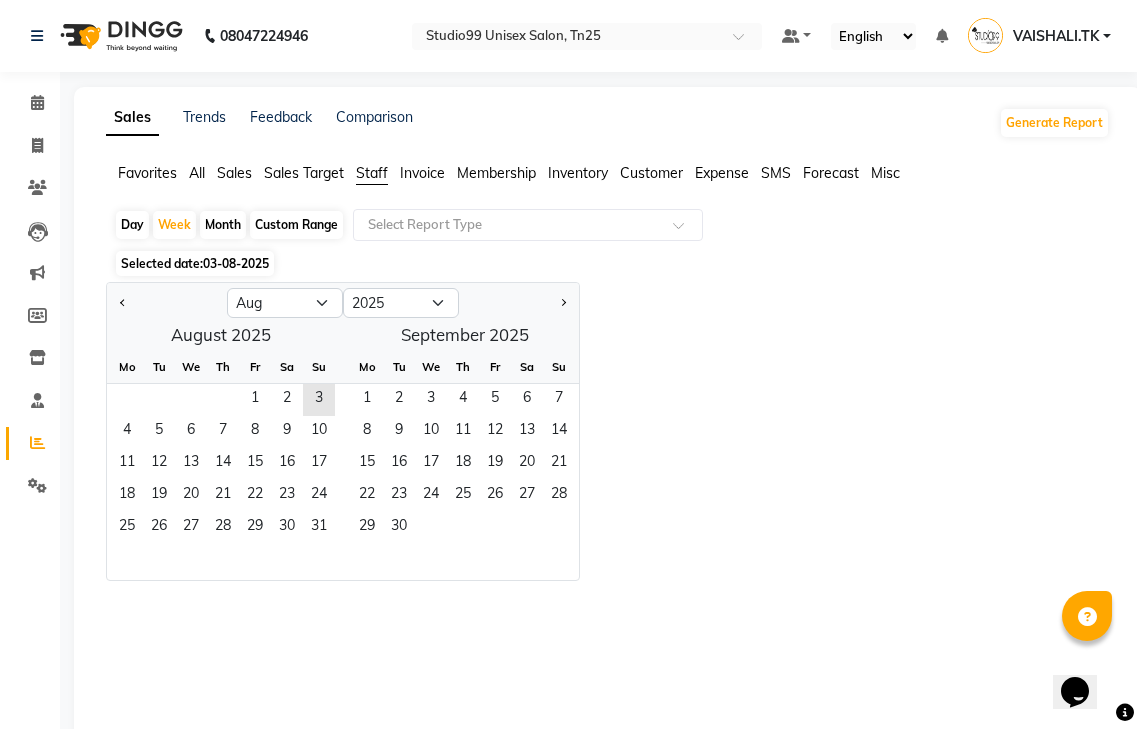 click on "Month" 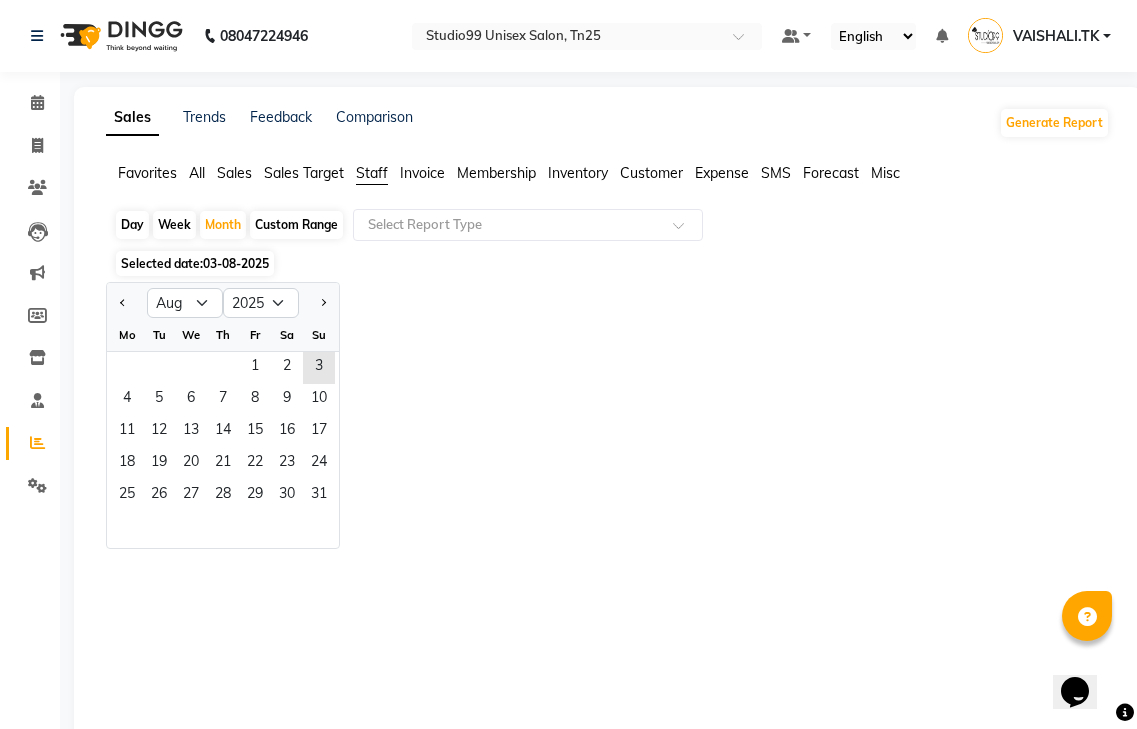 click on "Week" 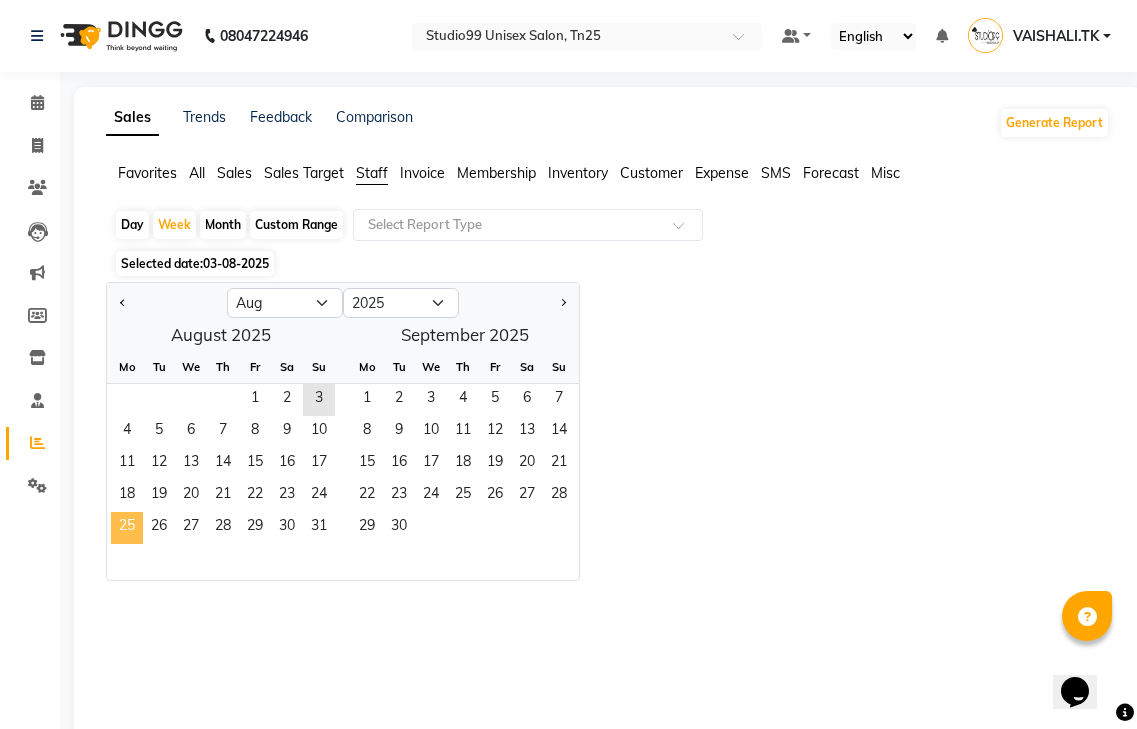 click on "25" 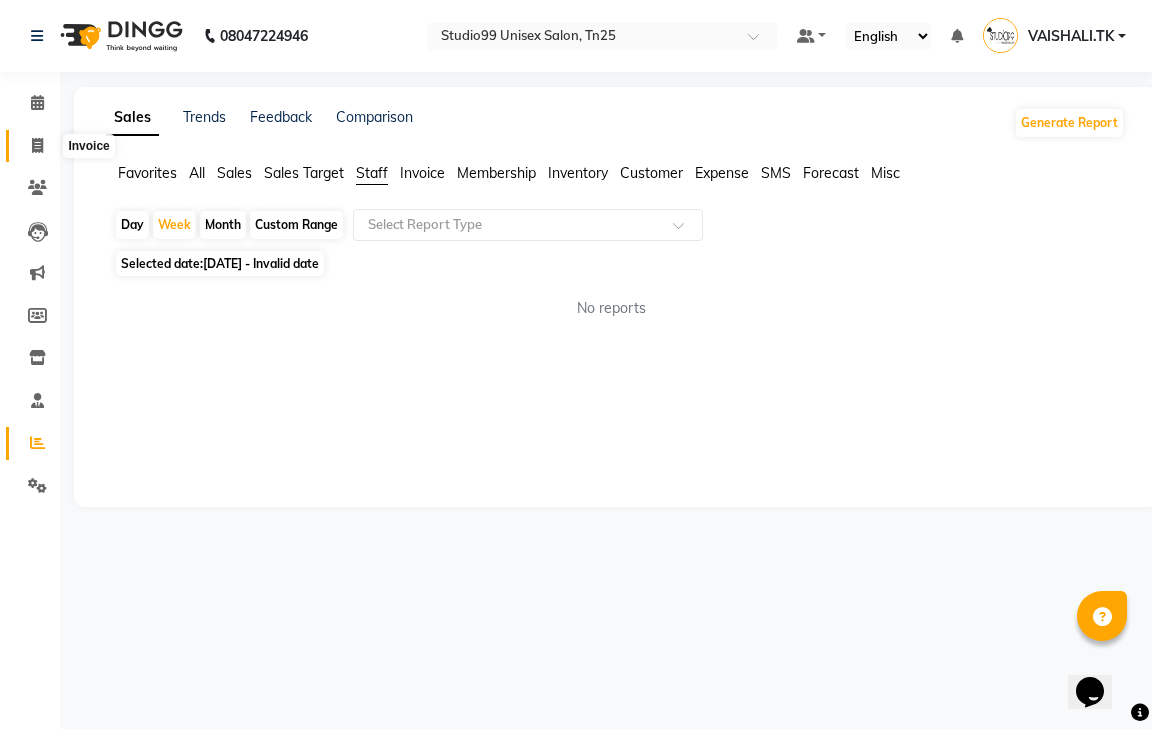 click 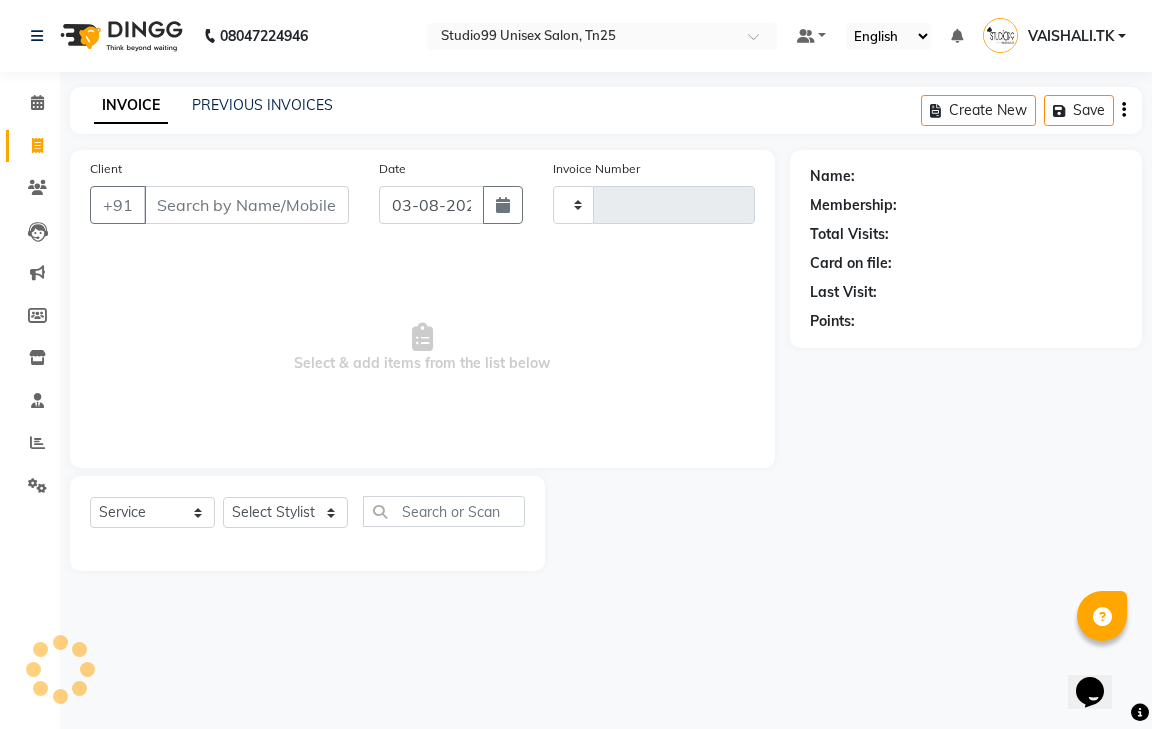 type on "0655" 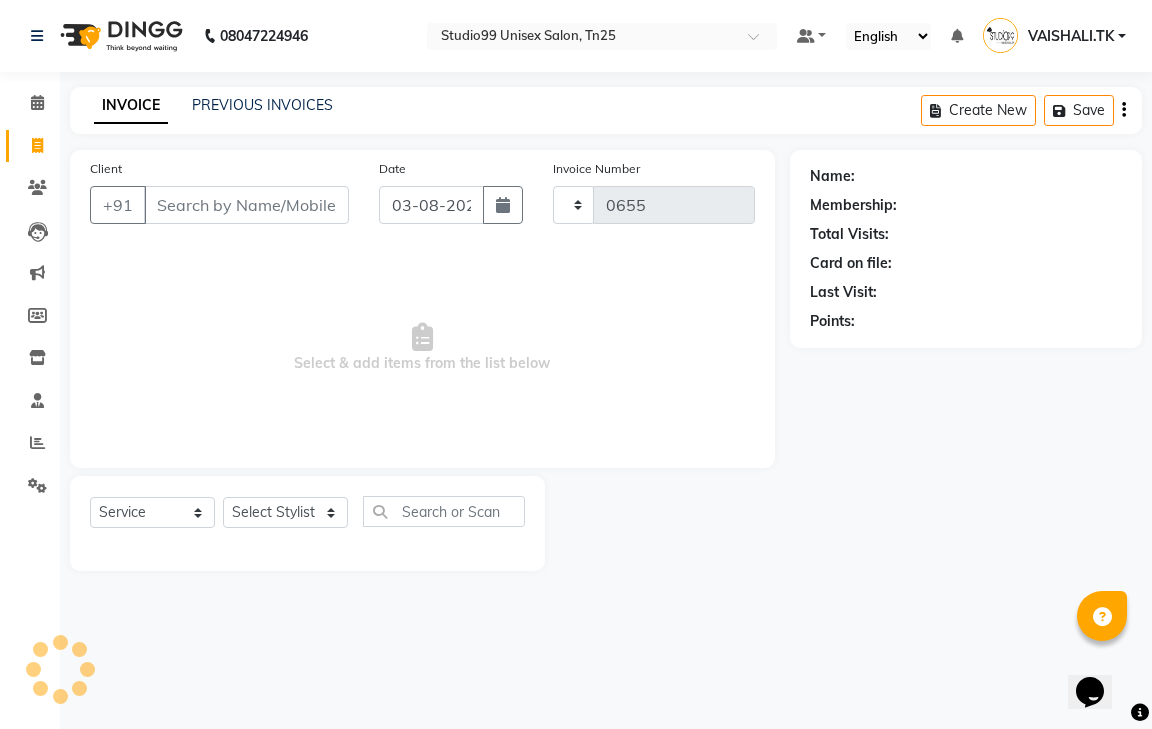 select on "8331" 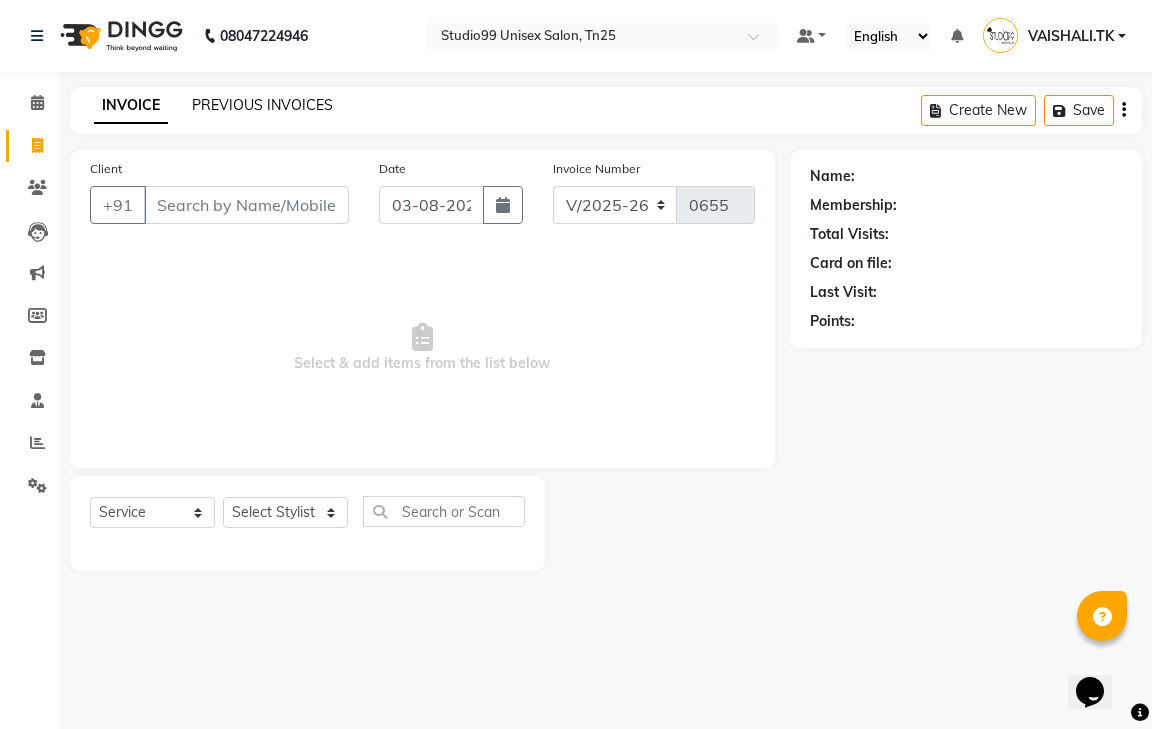 click on "PREVIOUS INVOICES" 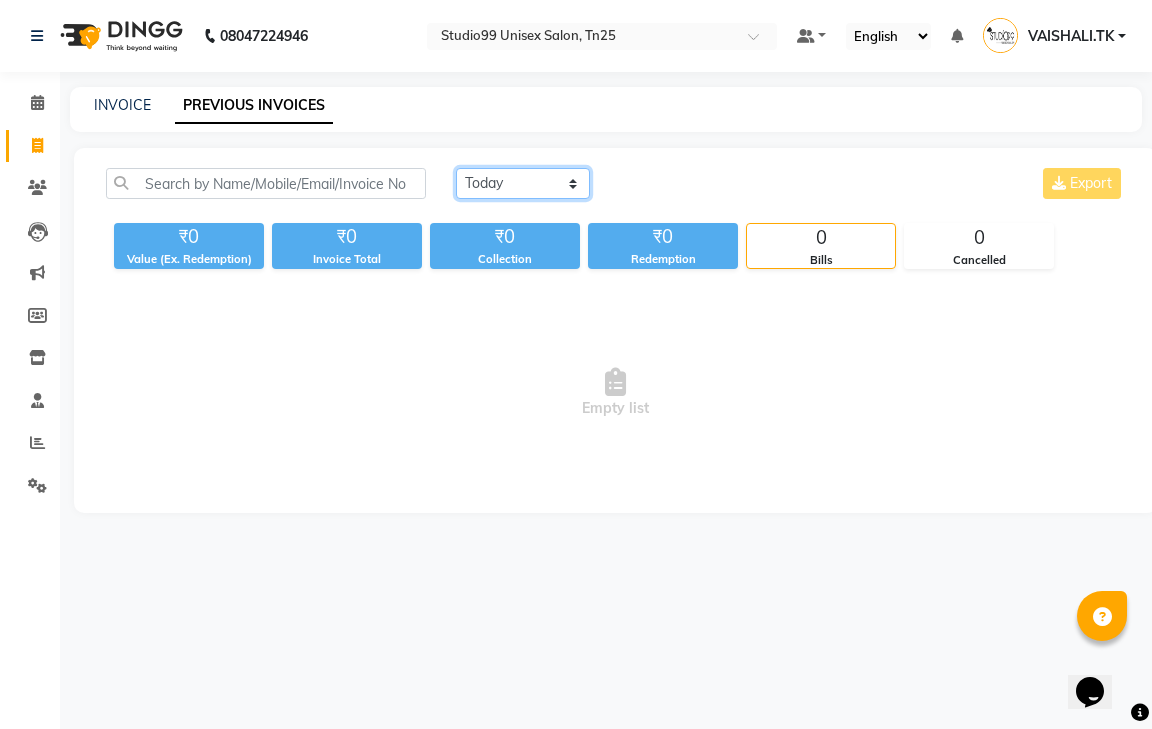 drag, startPoint x: 537, startPoint y: 179, endPoint x: 535, endPoint y: 192, distance: 13.152946 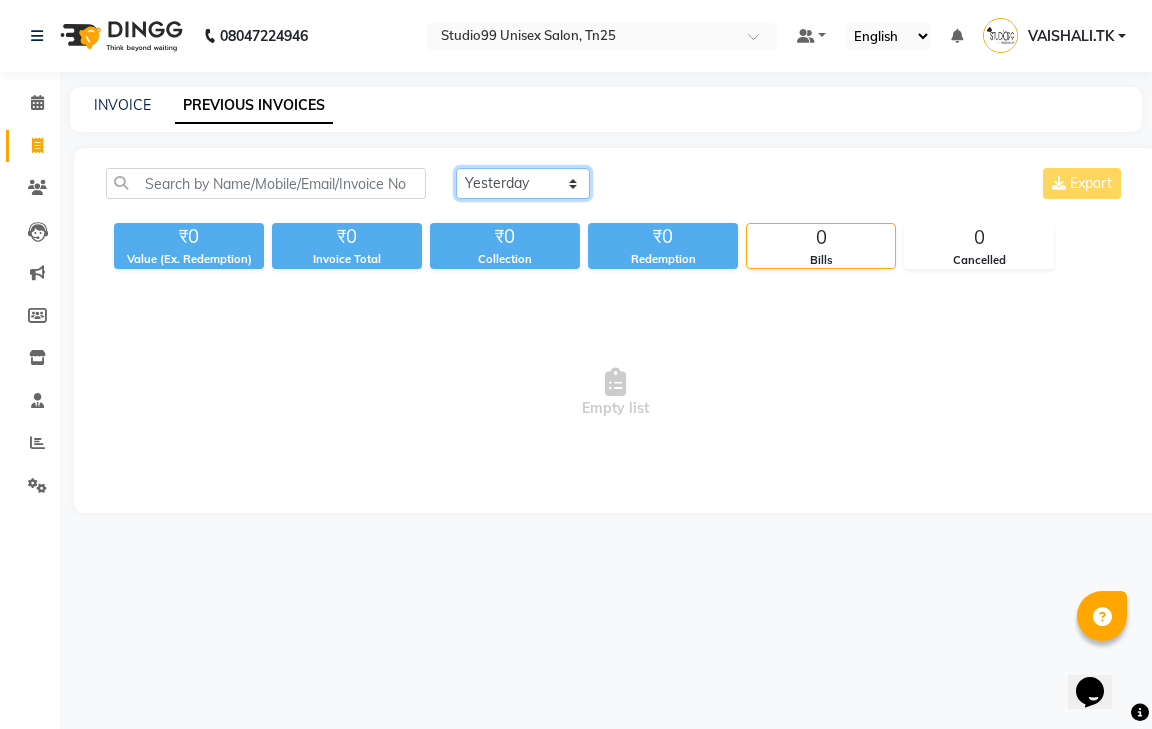 click on "Today Yesterday Custom Range" 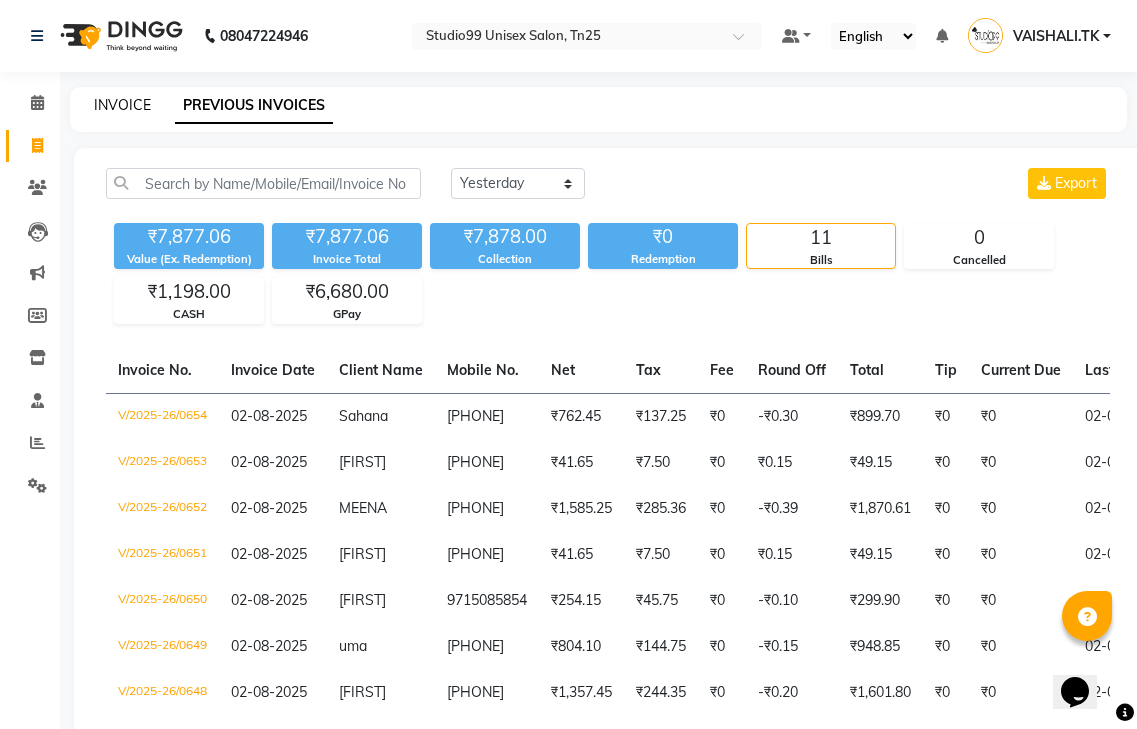 click on "INVOICE" 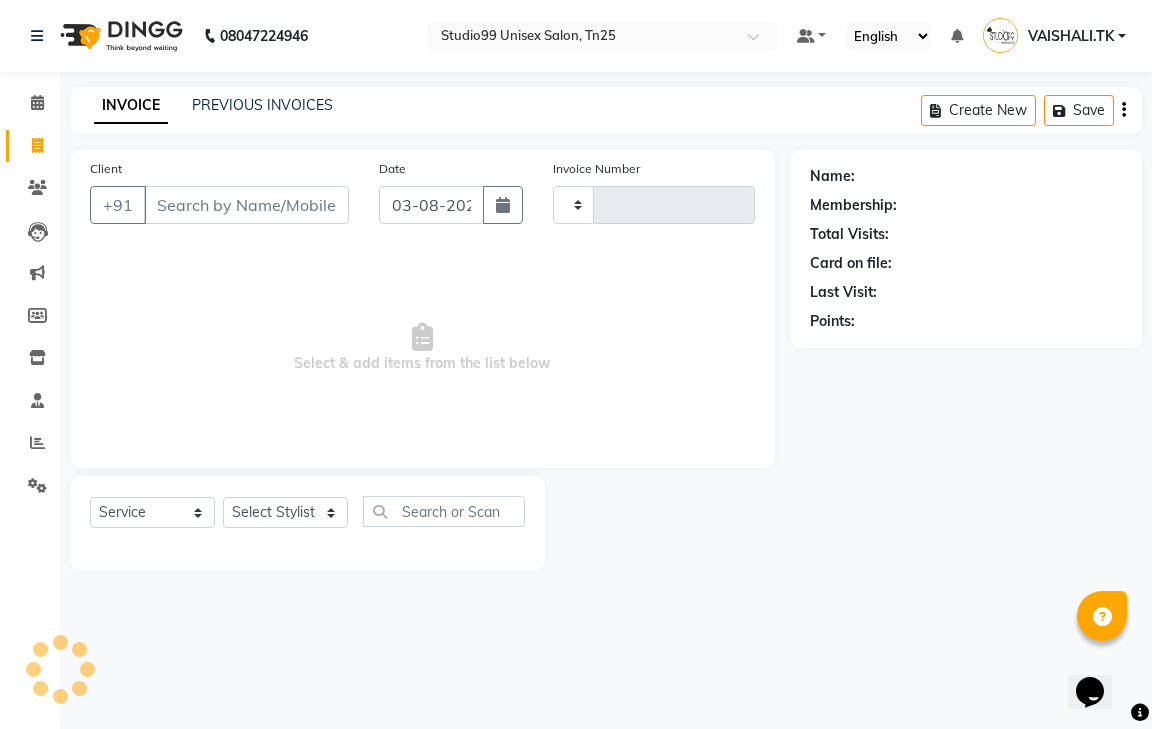 type on "0655" 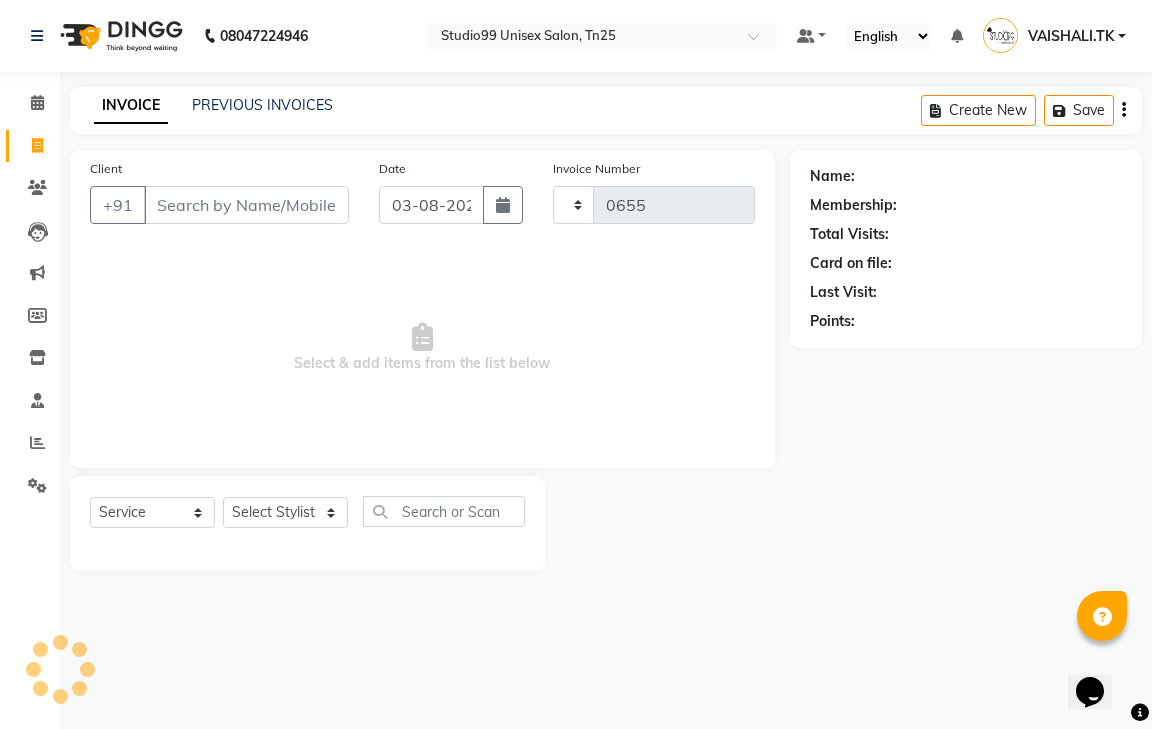 select on "8331" 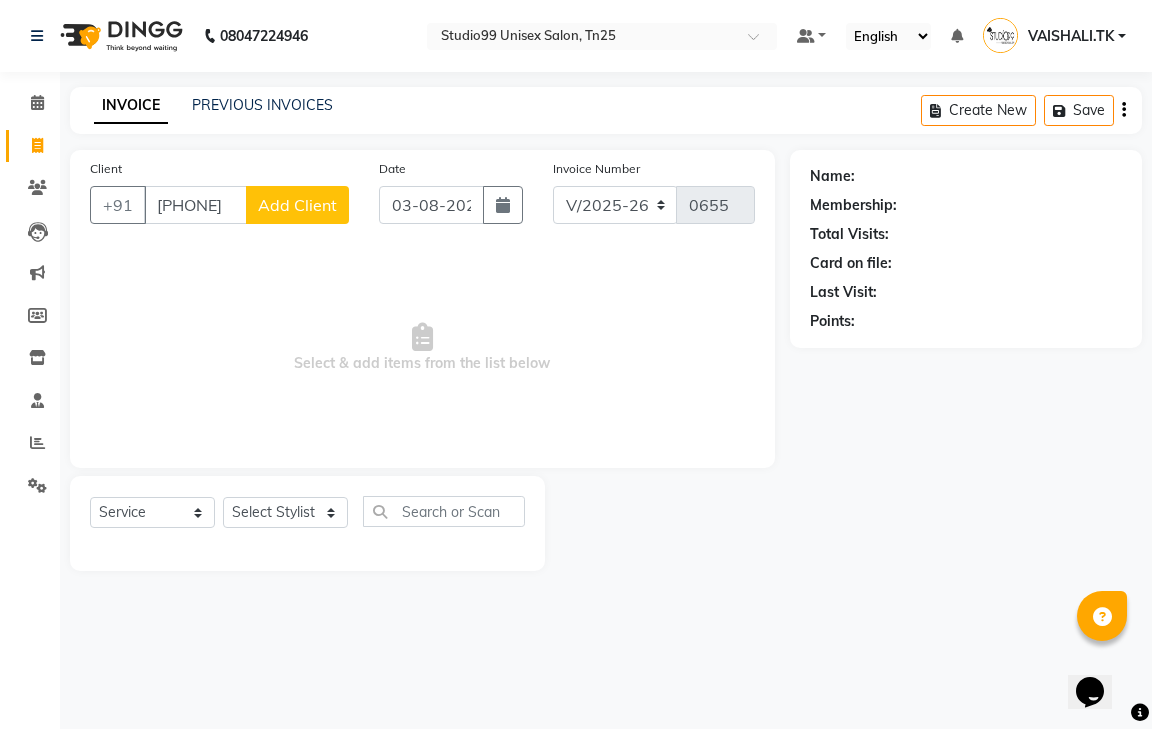 type on "[PHONE]" 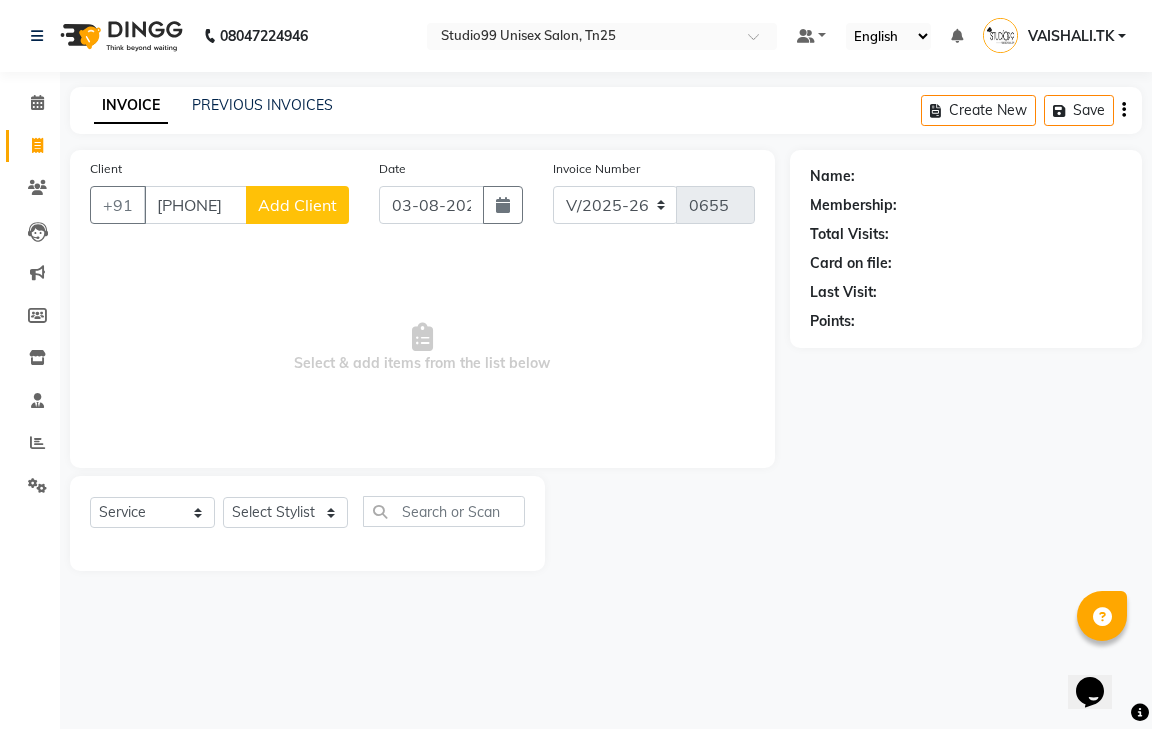 click on "Add Client" 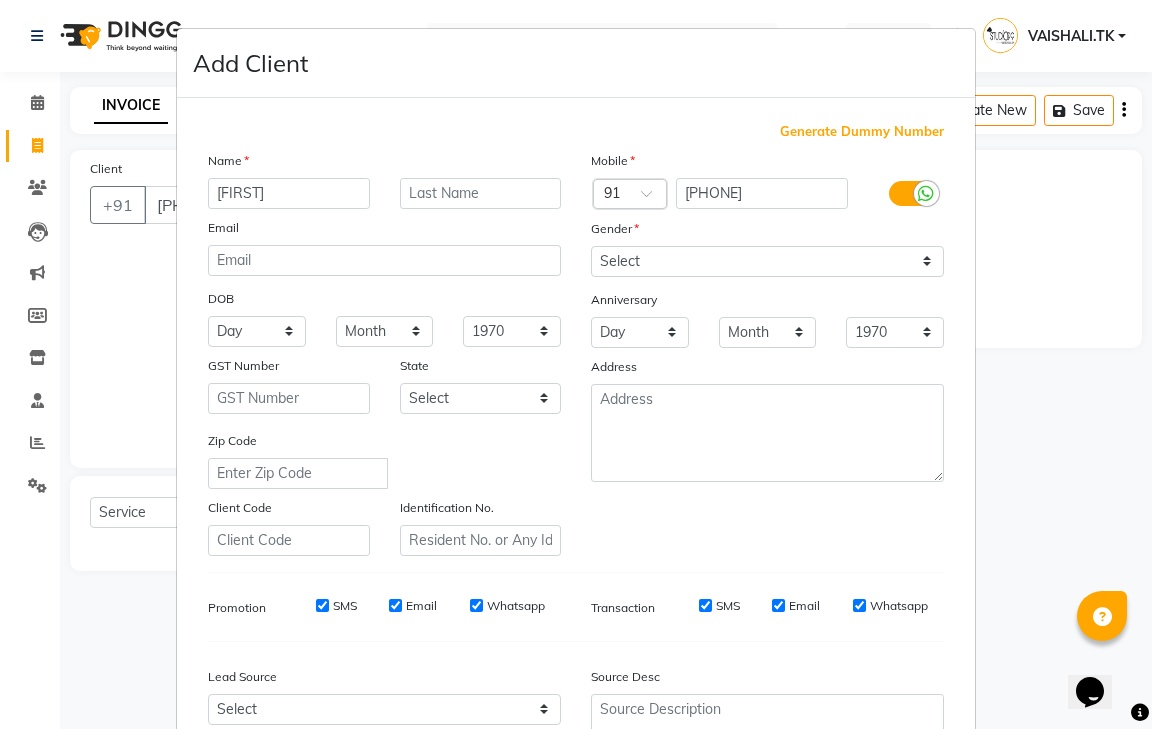 click on "[FIRST]" at bounding box center [289, 193] 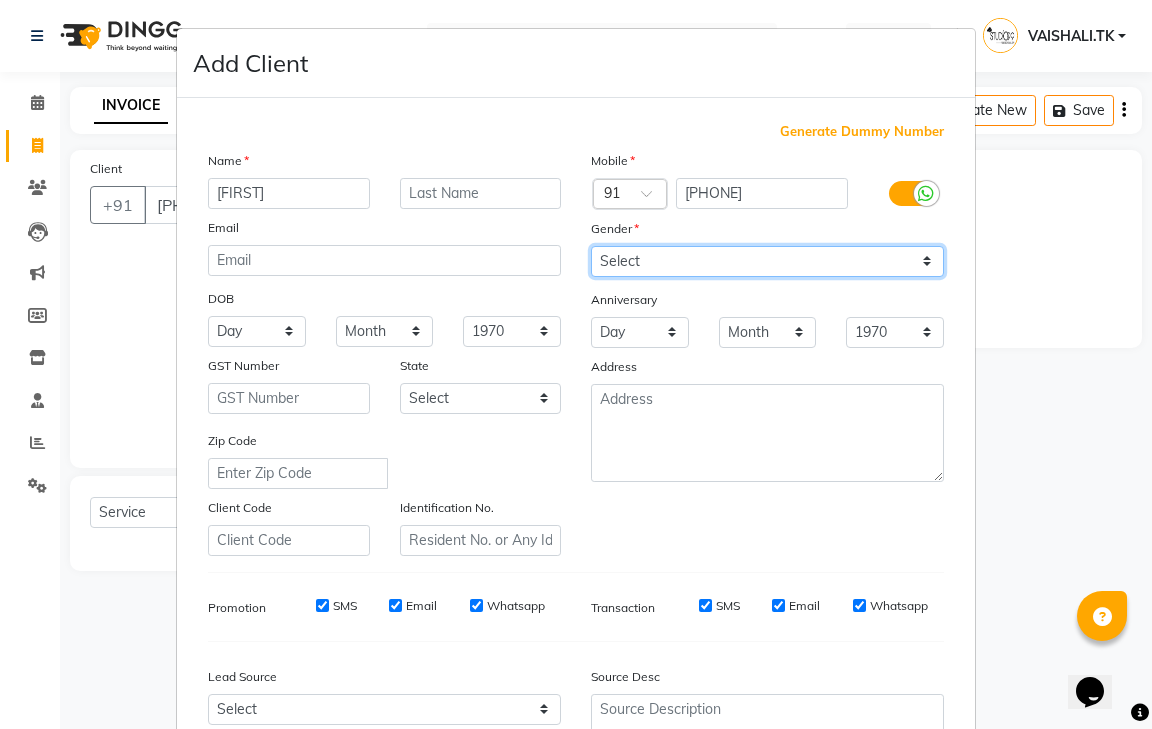 click on "Select Male Female Other Prefer Not To Say" at bounding box center [767, 261] 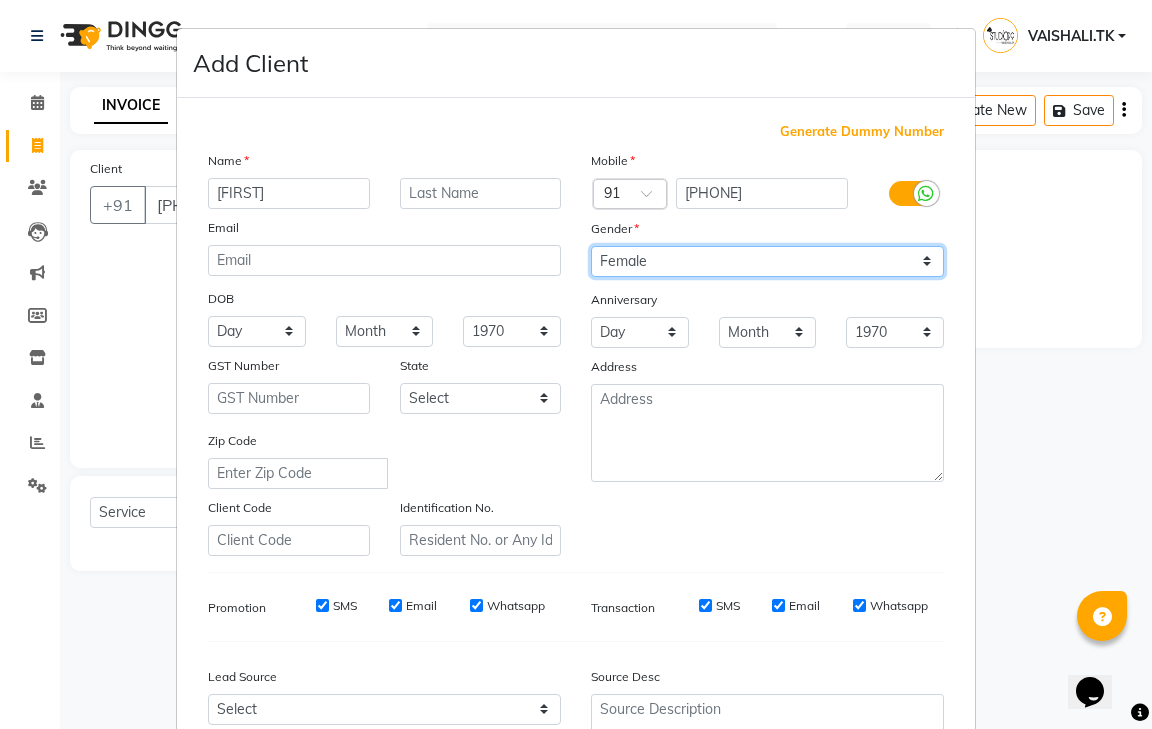 click on "Select Male Female Other Prefer Not To Say" at bounding box center (767, 261) 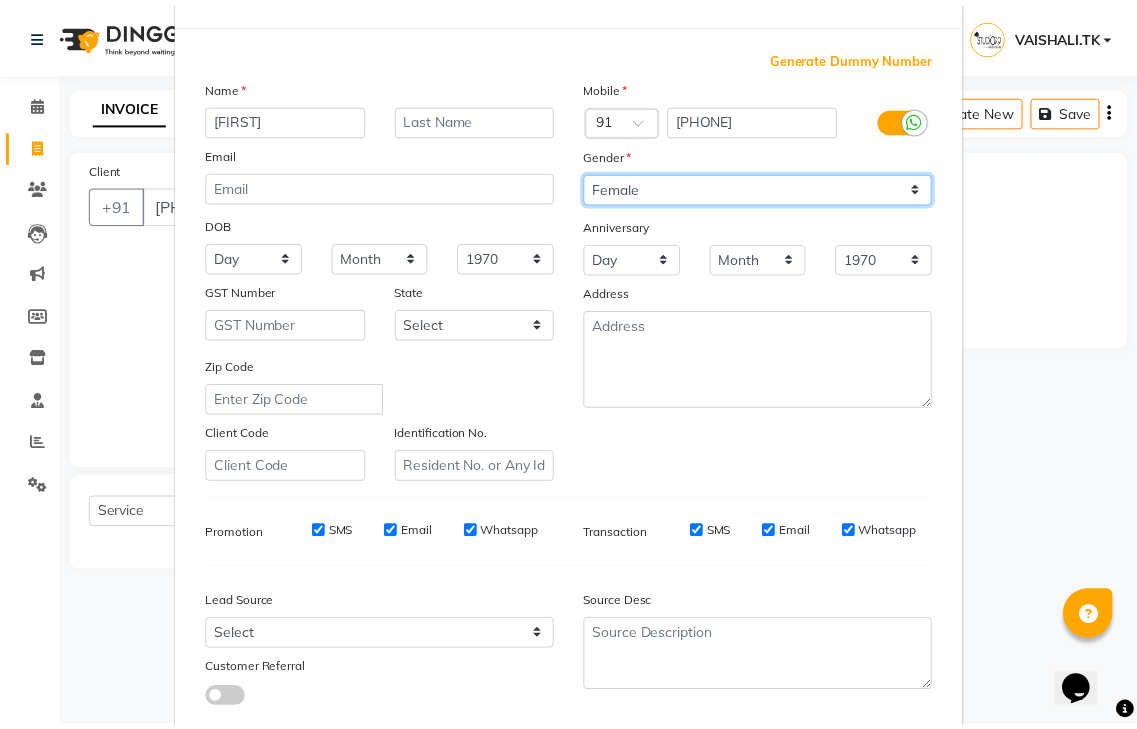 scroll, scrollTop: 194, scrollLeft: 0, axis: vertical 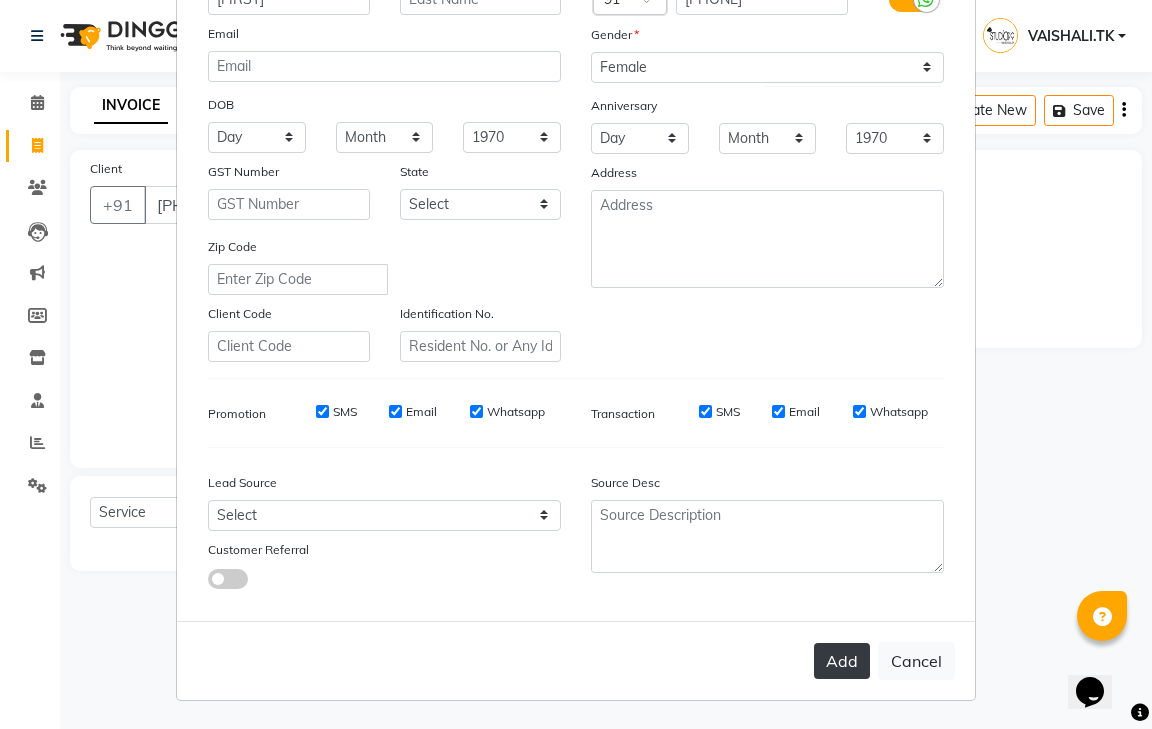 click on "Add" at bounding box center (842, 661) 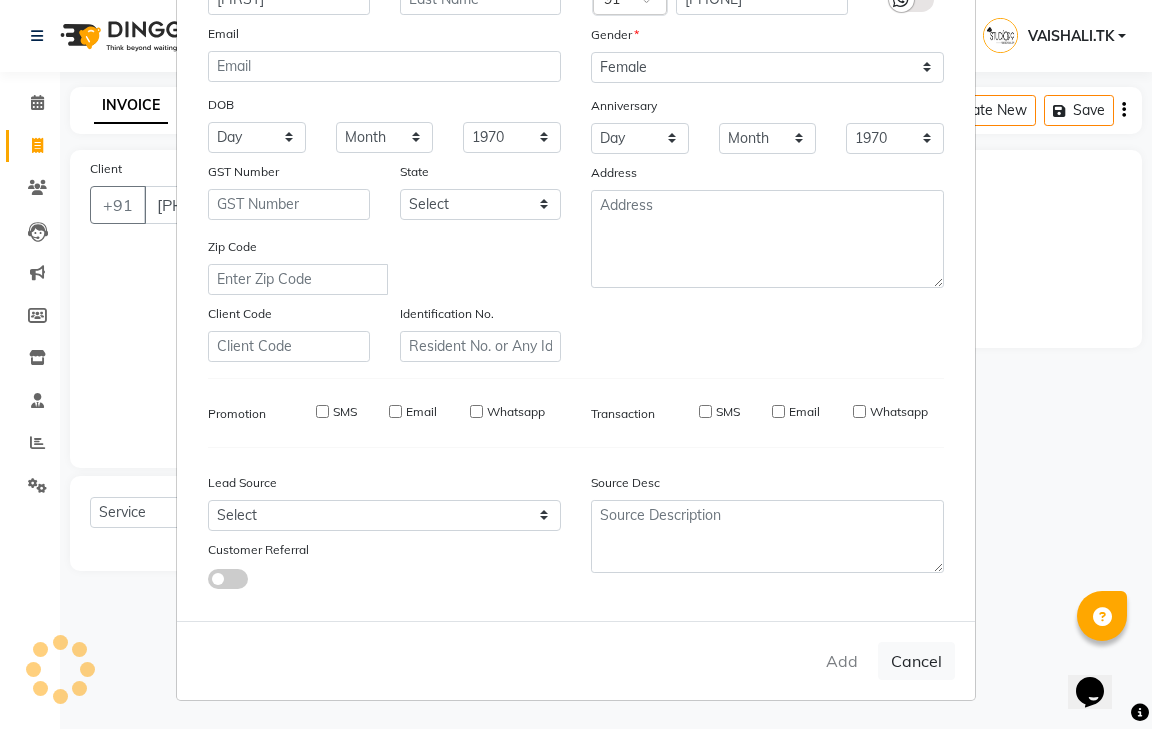 type 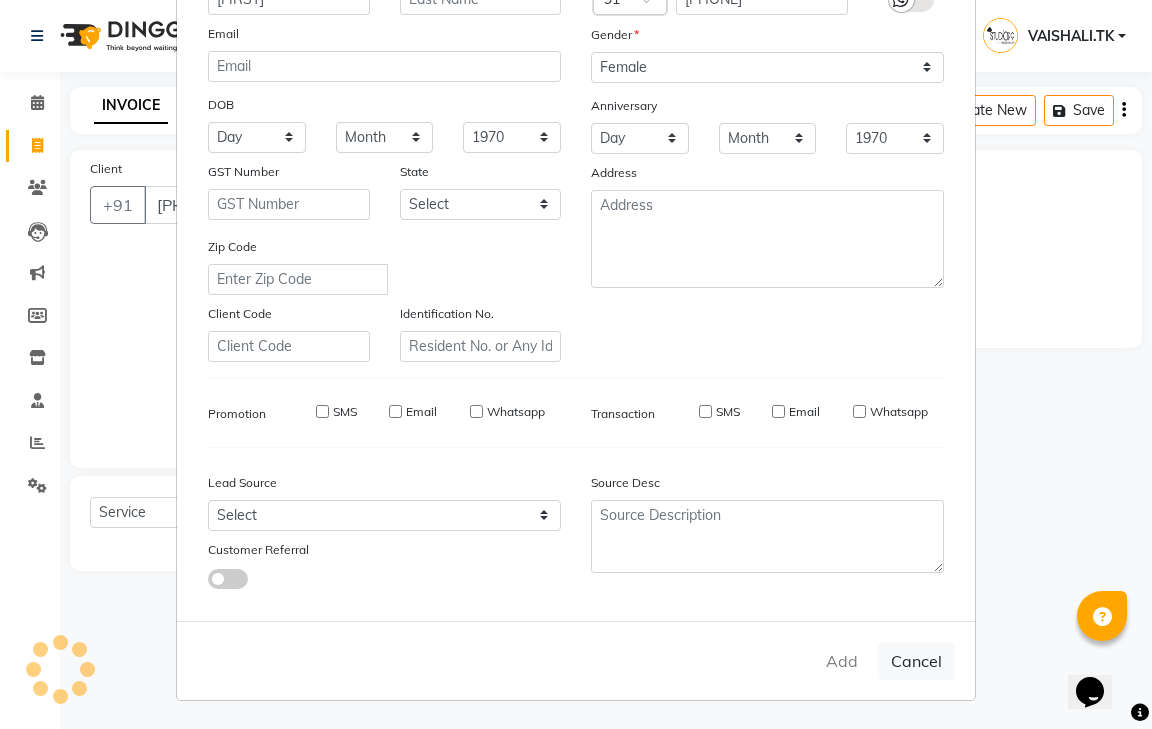 select 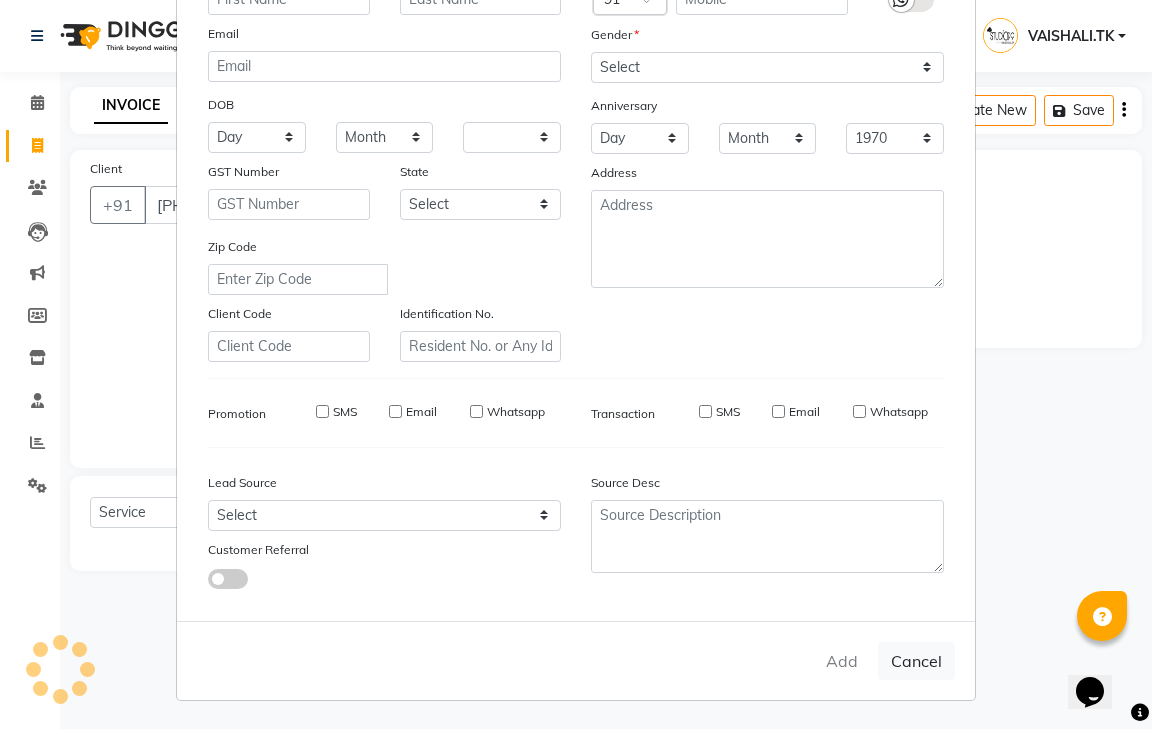 select 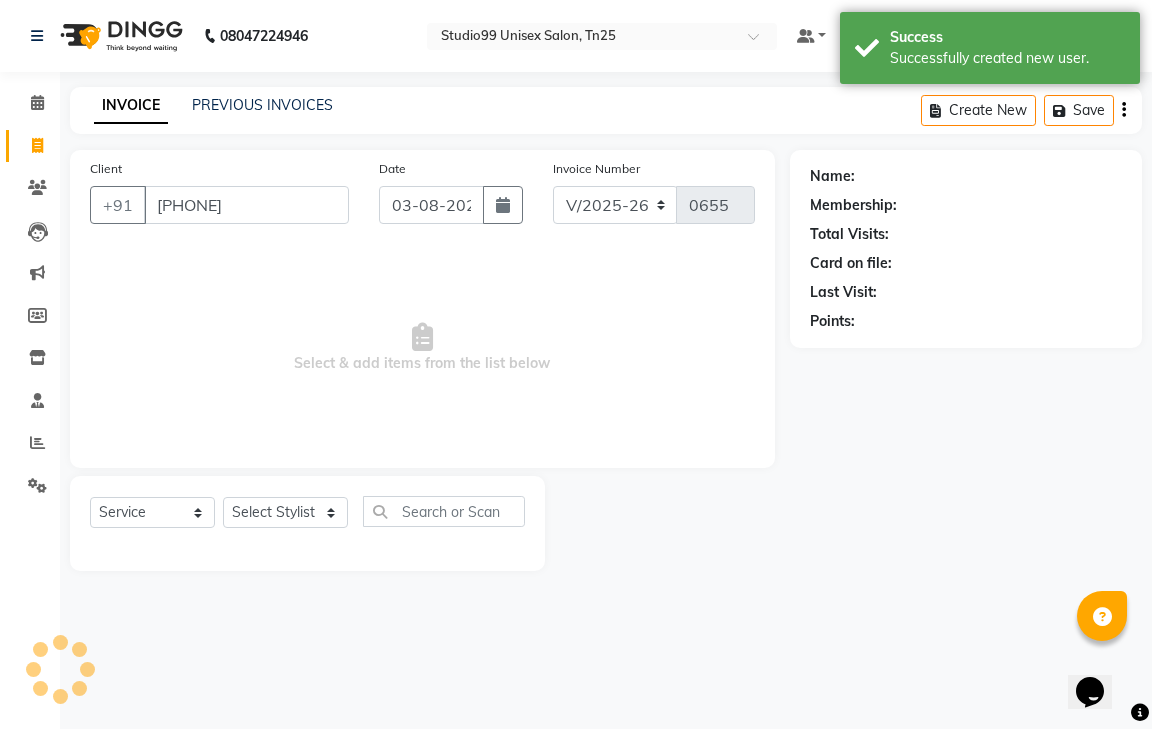 select on "1: Object" 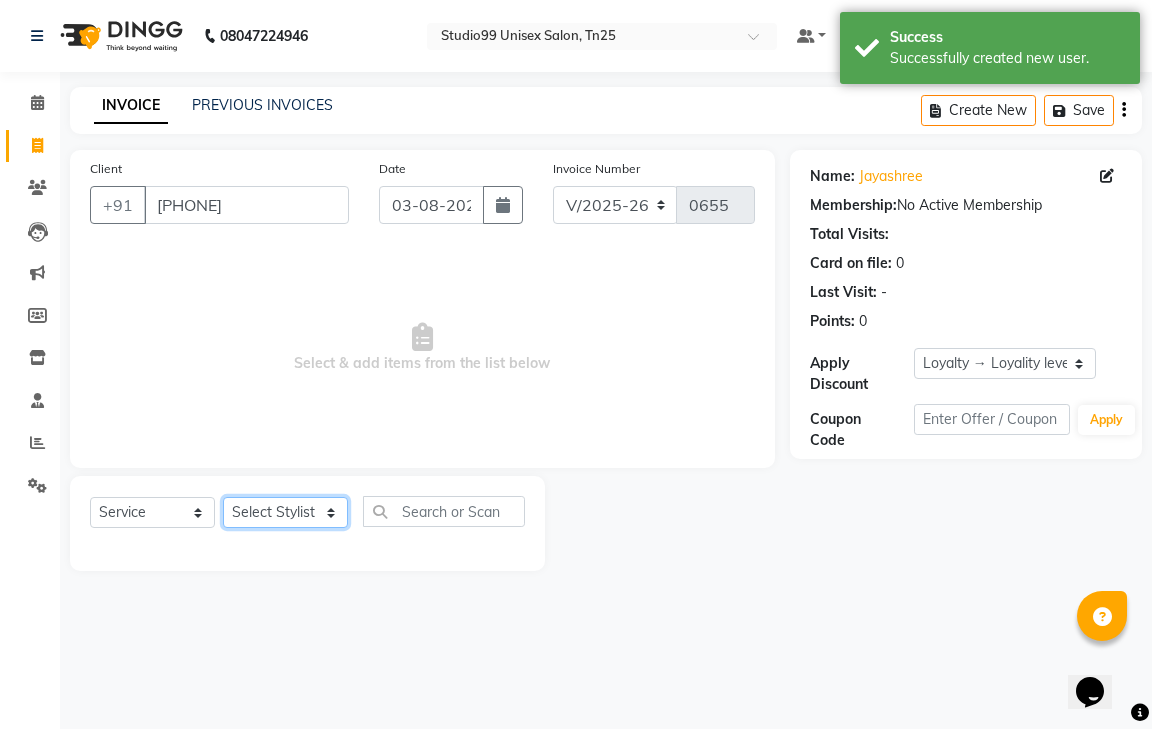 drag, startPoint x: 262, startPoint y: 508, endPoint x: 261, endPoint y: 536, distance: 28.01785 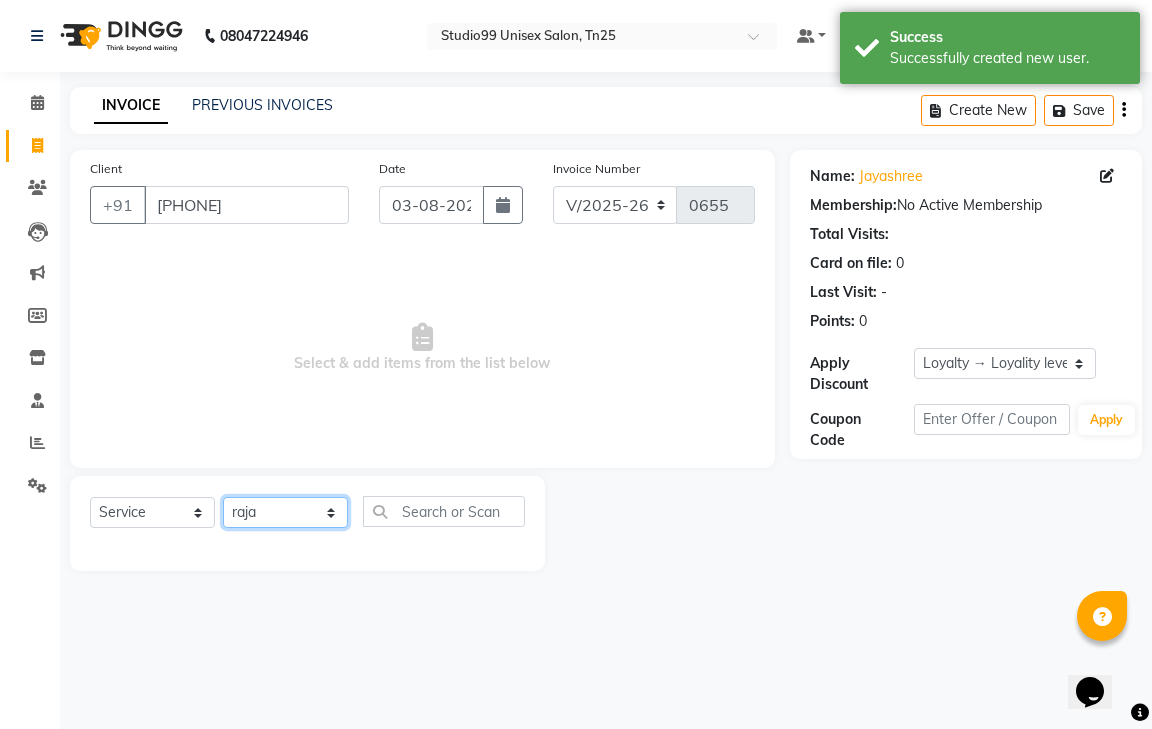 click on "Select Stylist gendral giri-ja  jaya priya kothai TK raja sanjay santhosh VAISHALI.TK" 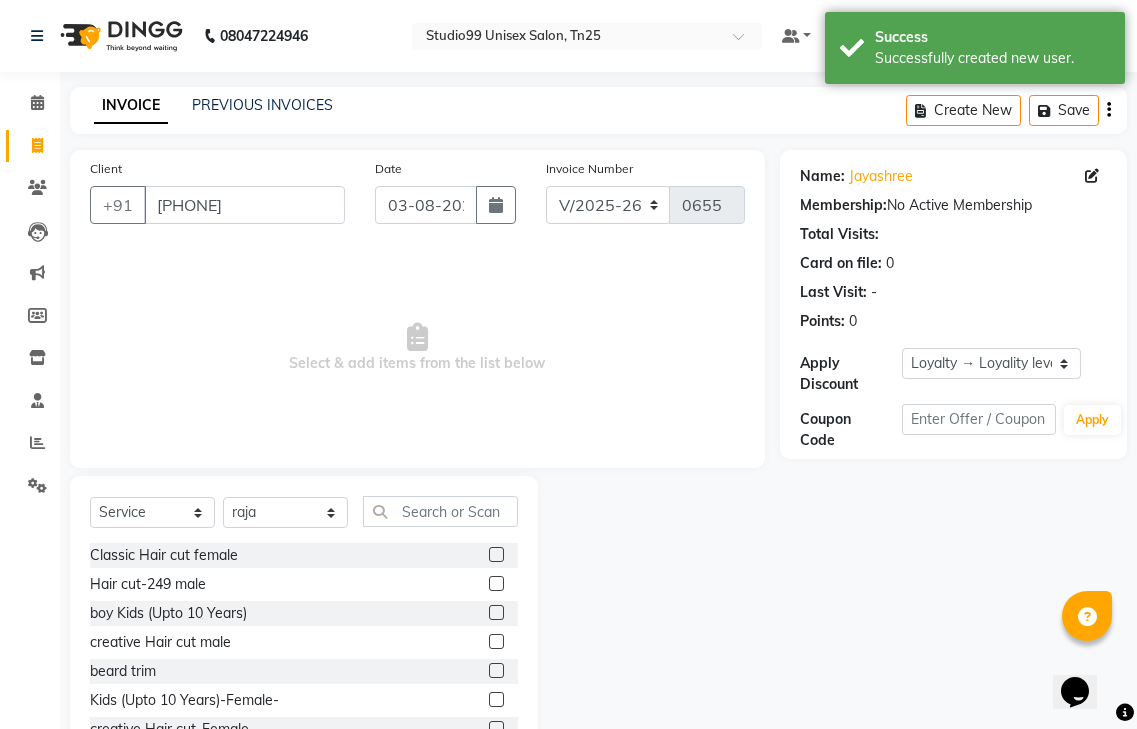 click 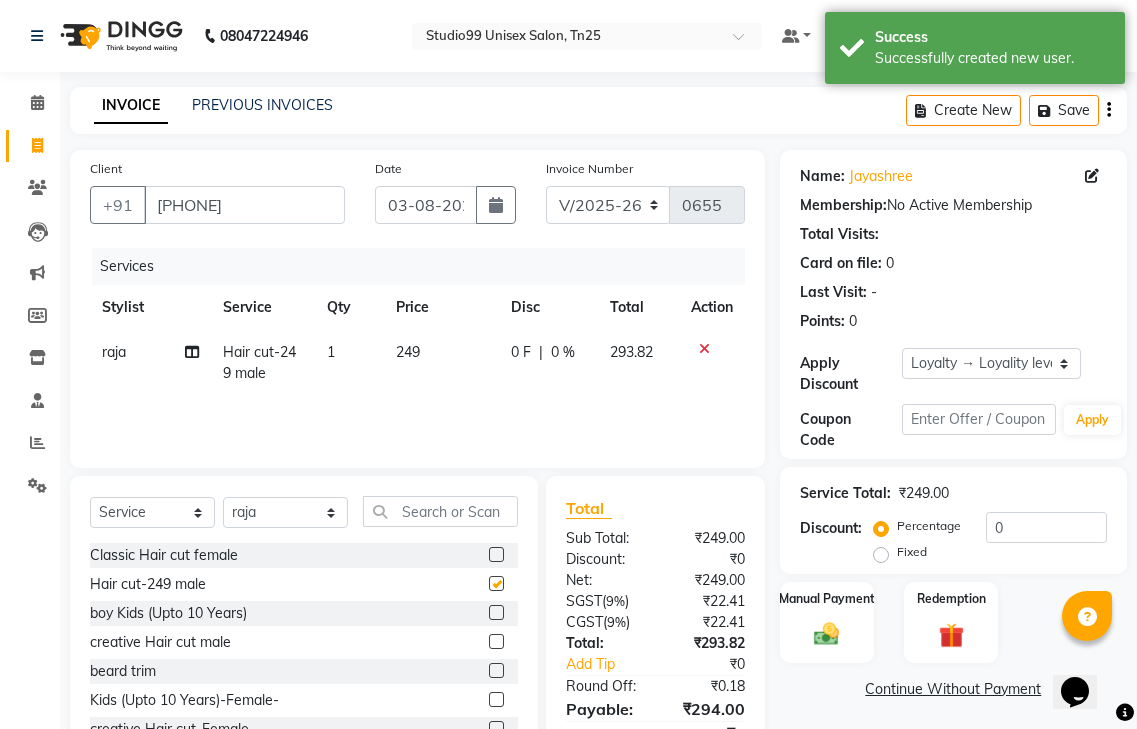 checkbox on "false" 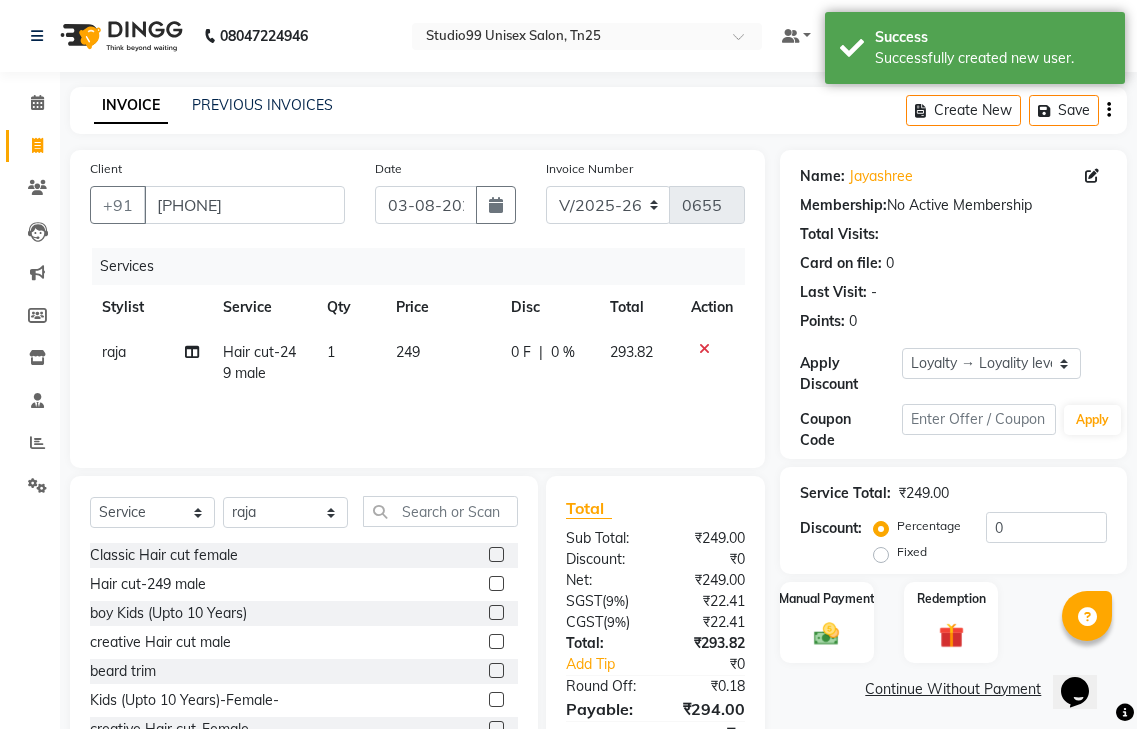 click 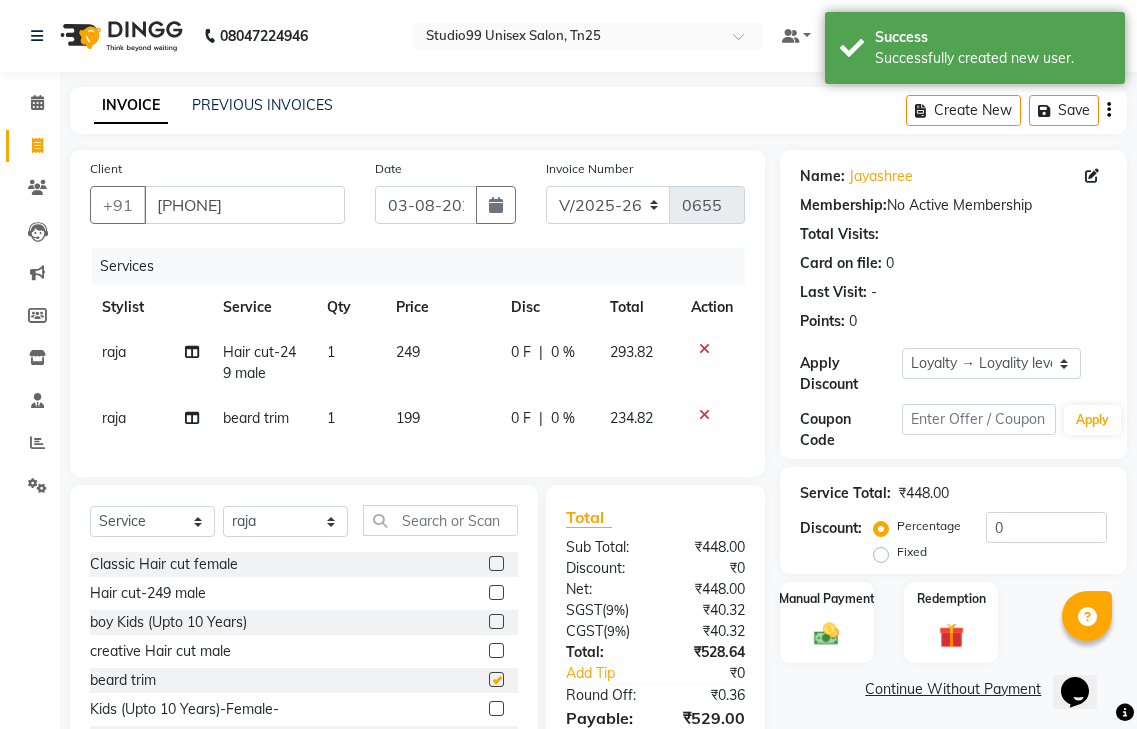 checkbox on "false" 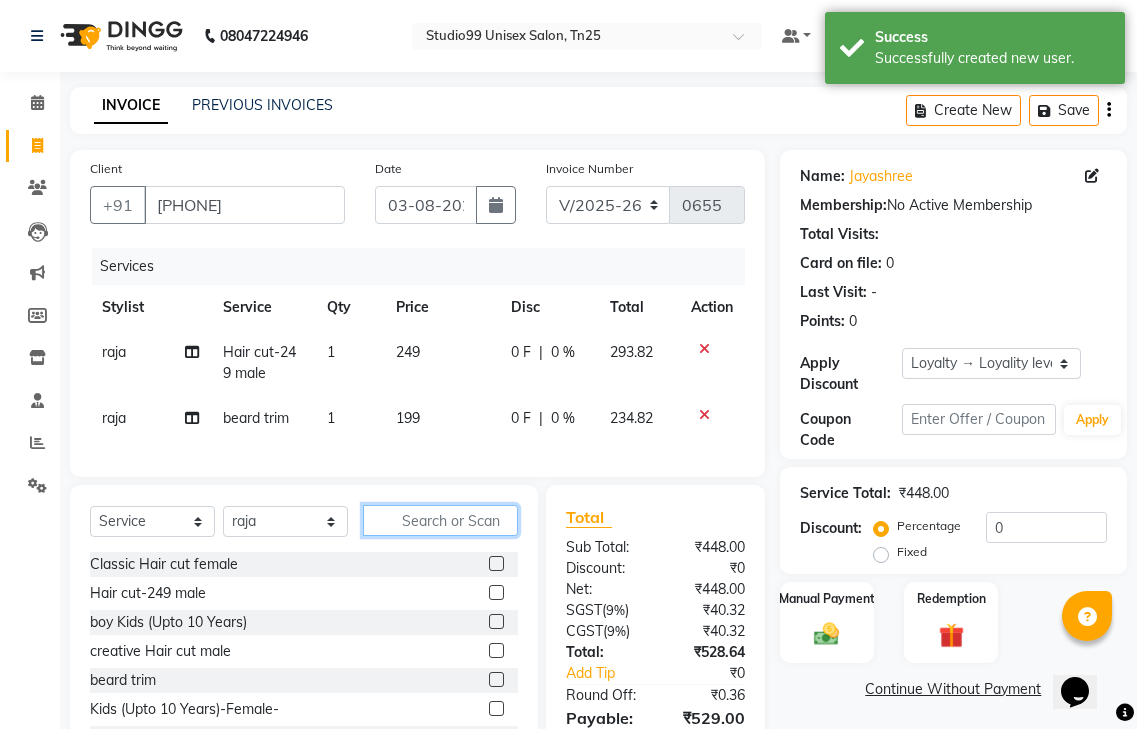 click 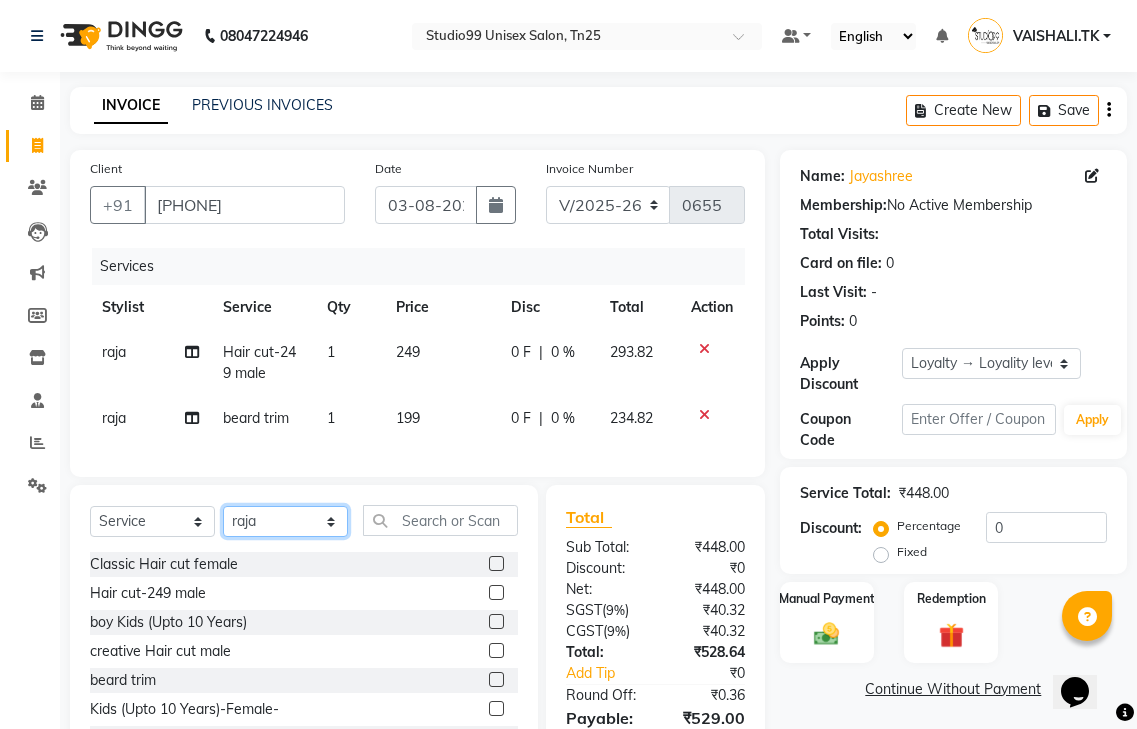 click on "Select Stylist gendral giri-ja  jaya priya kothai TK raja sanjay santhosh VAISHALI.TK" 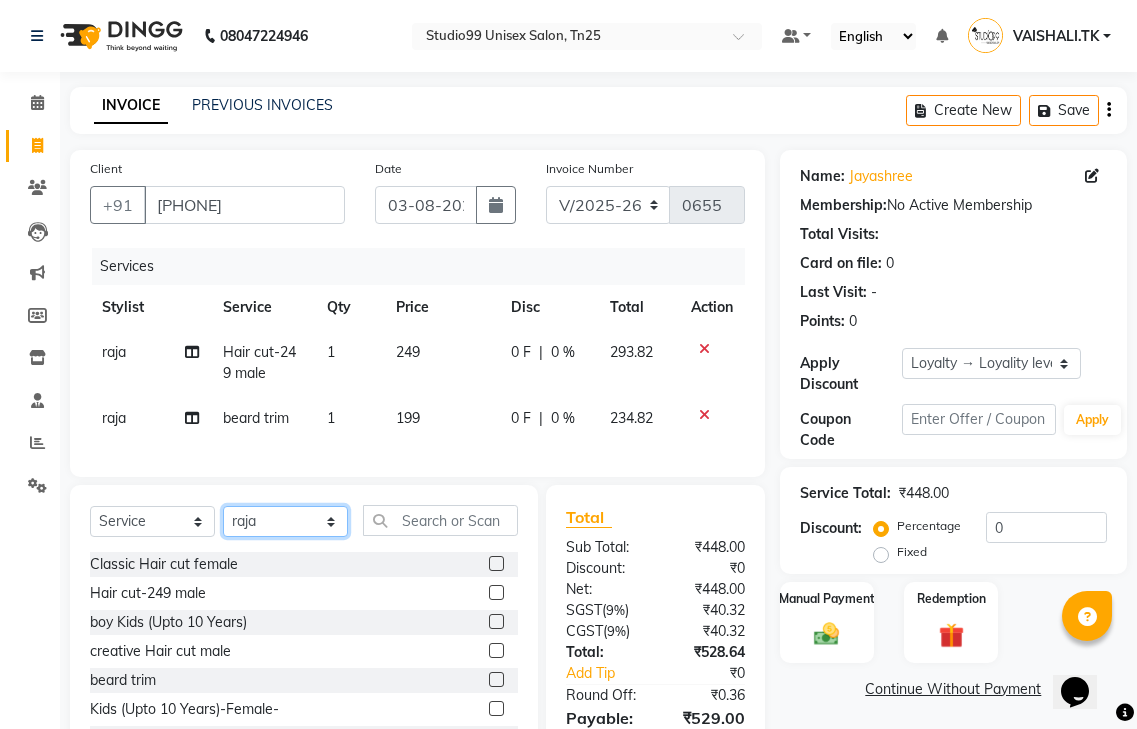 select on "80757" 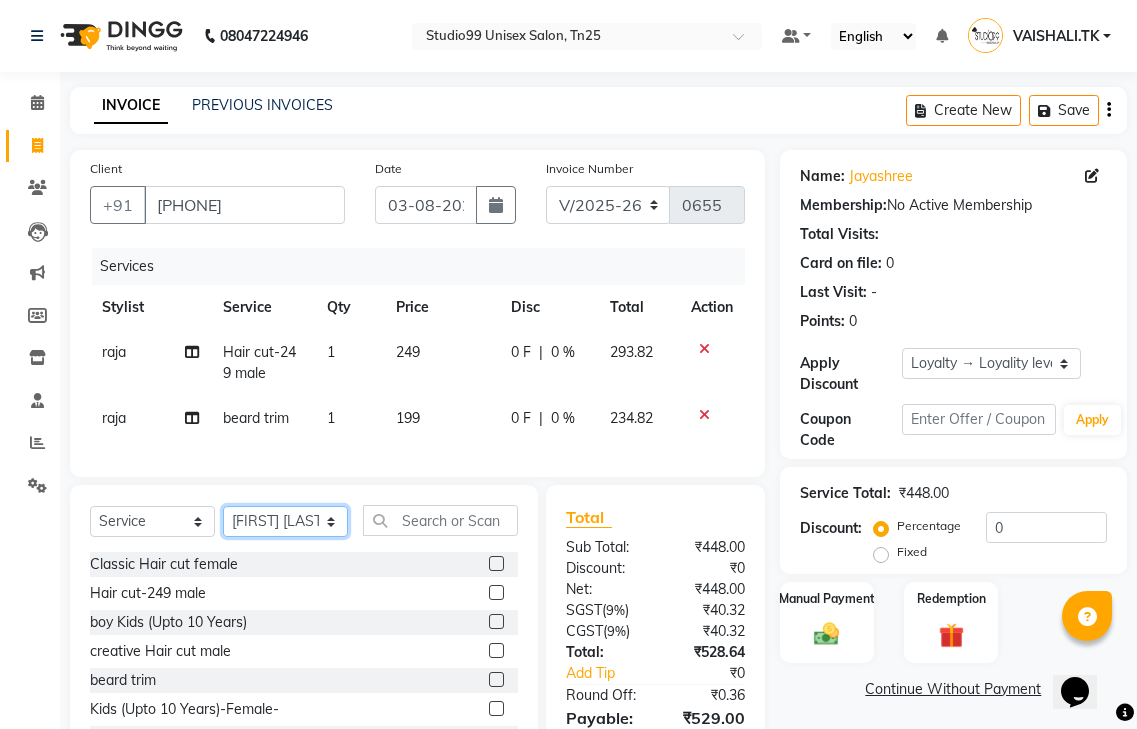 click on "Select Stylist gendral giri-ja  jaya priya kothai TK raja sanjay santhosh VAISHALI.TK" 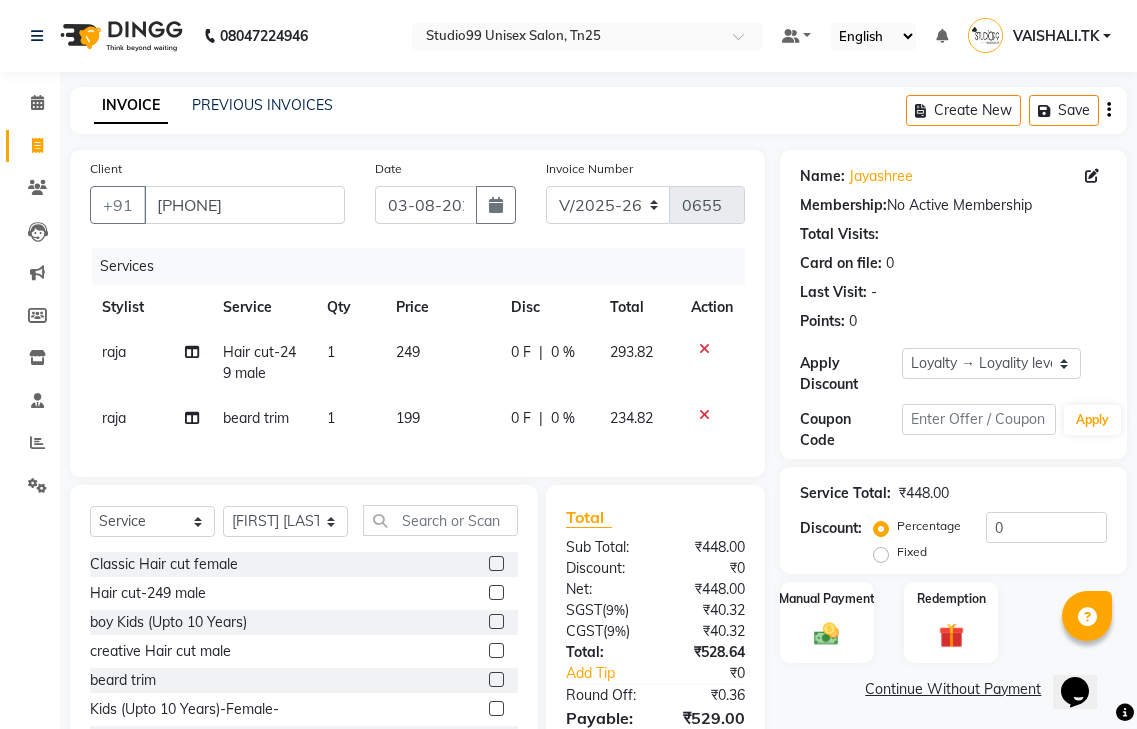click 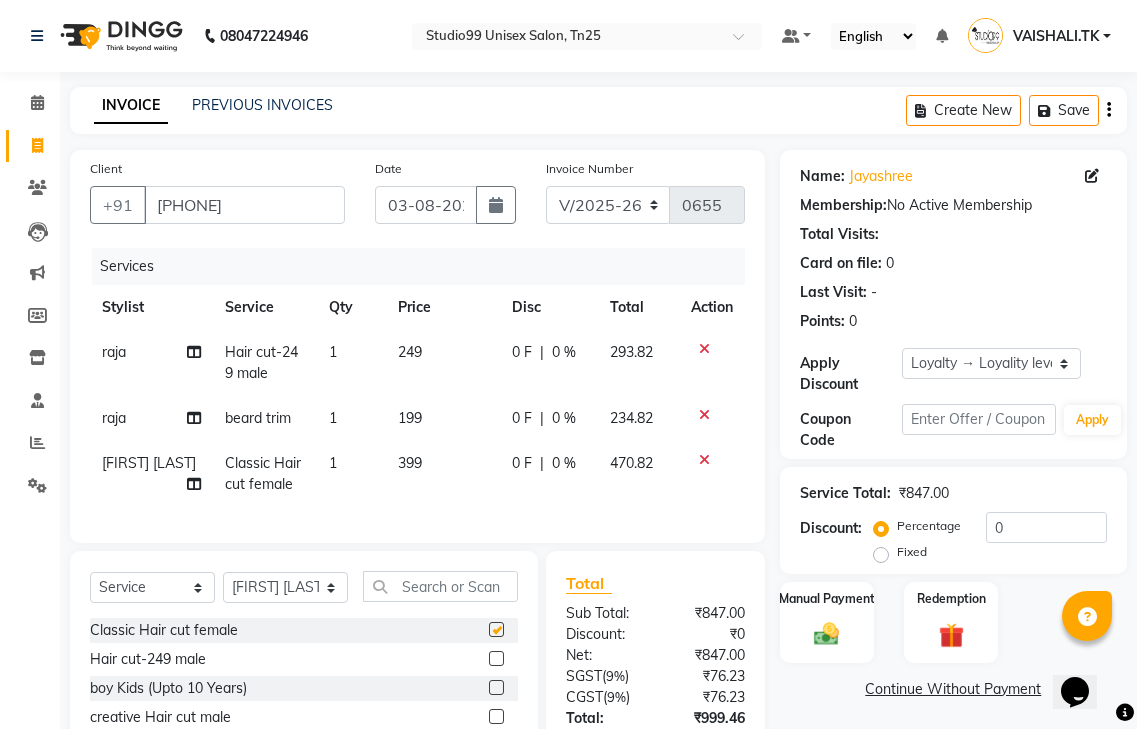 checkbox on "false" 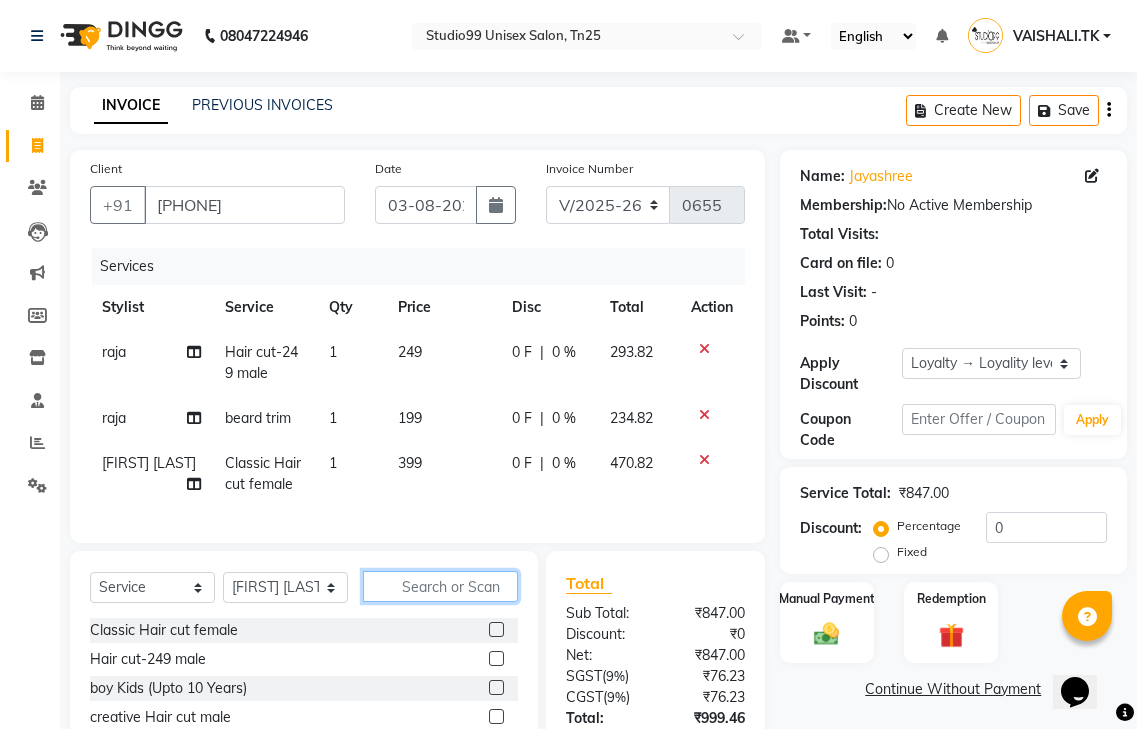 click 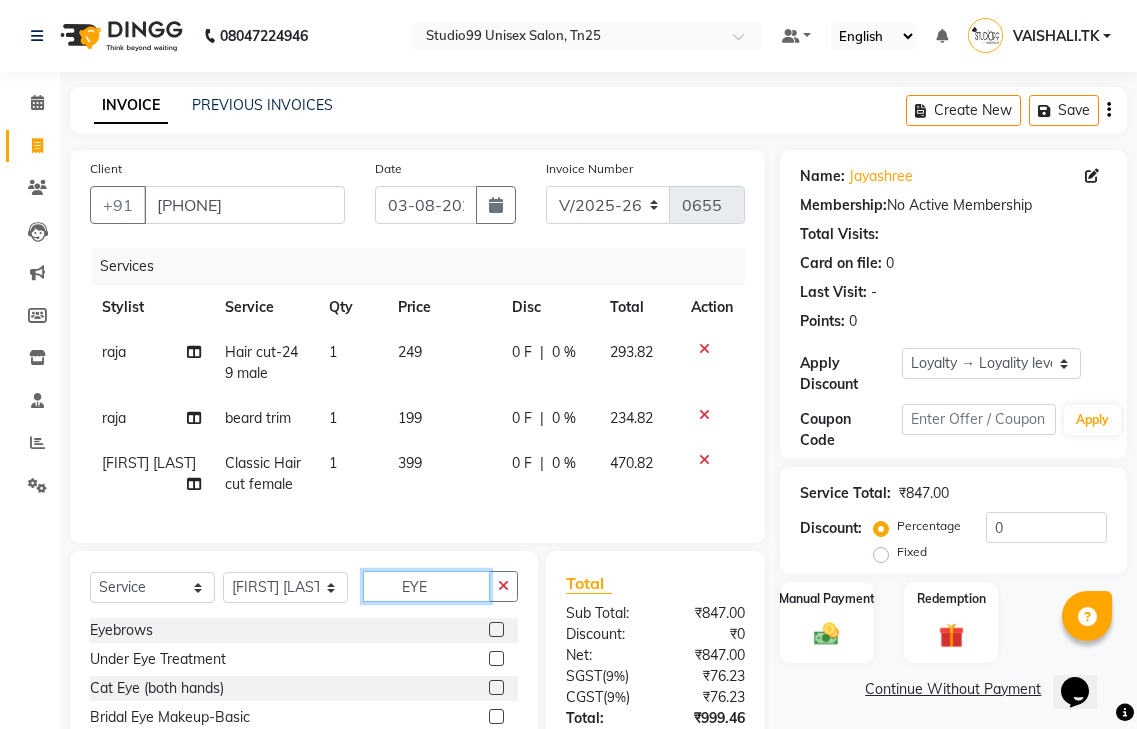 type on "EYE" 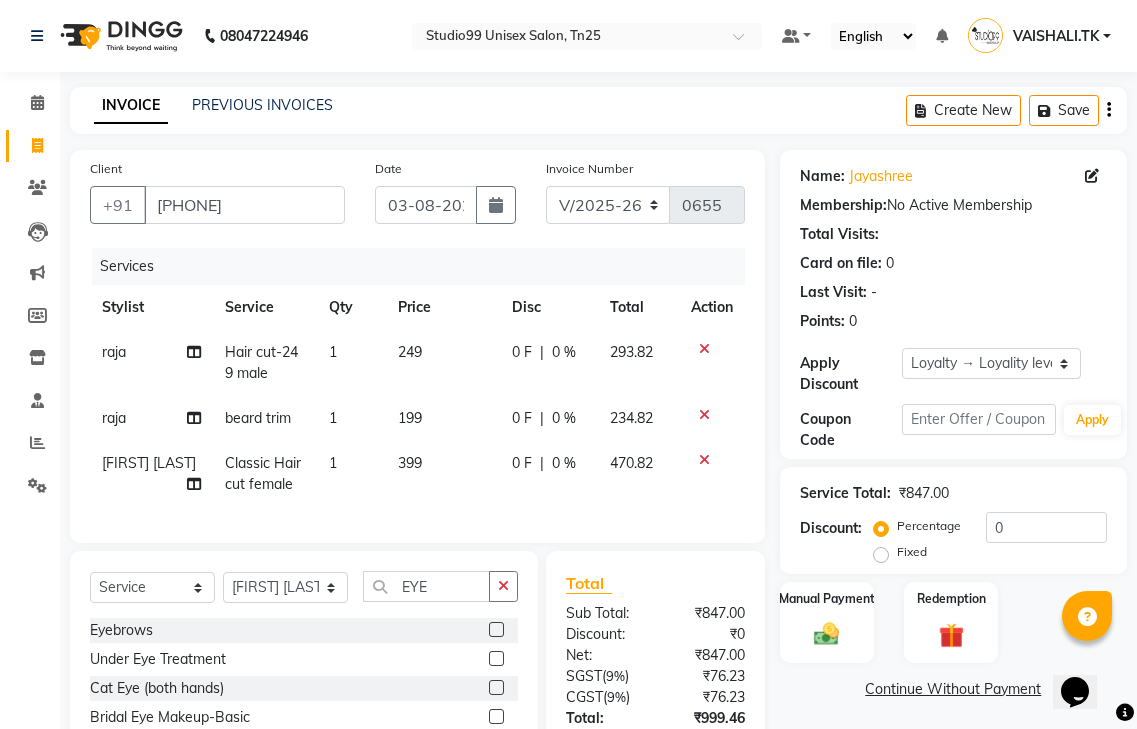 click 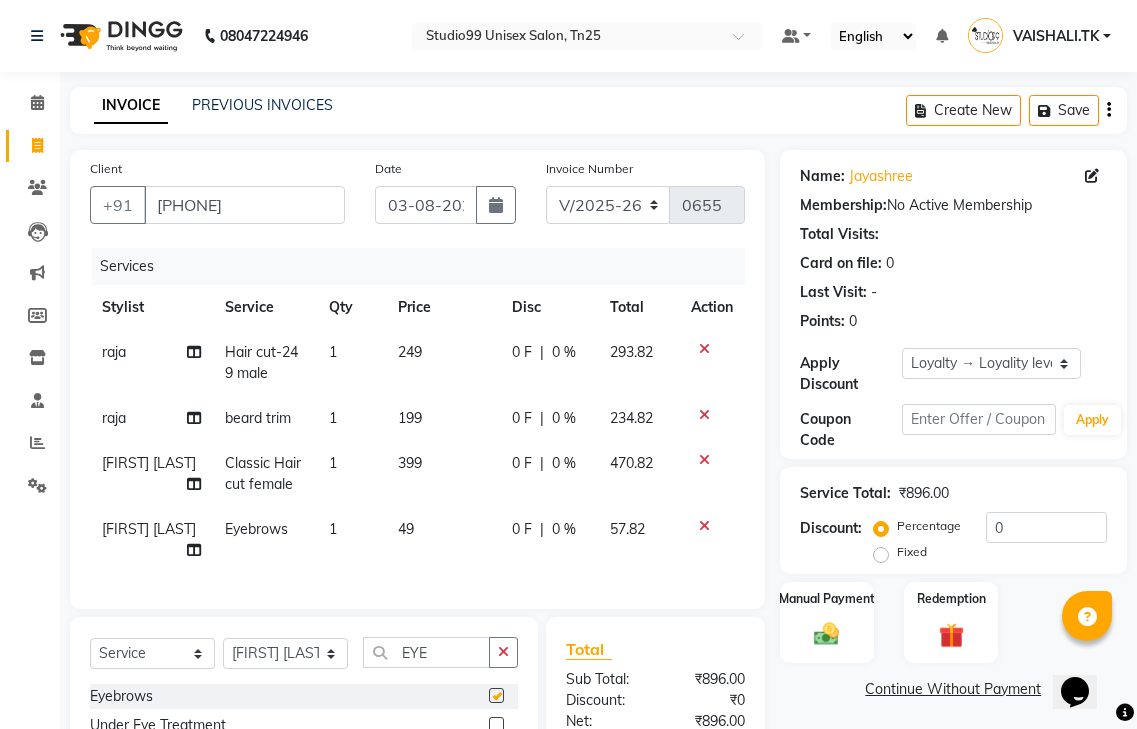 checkbox on "false" 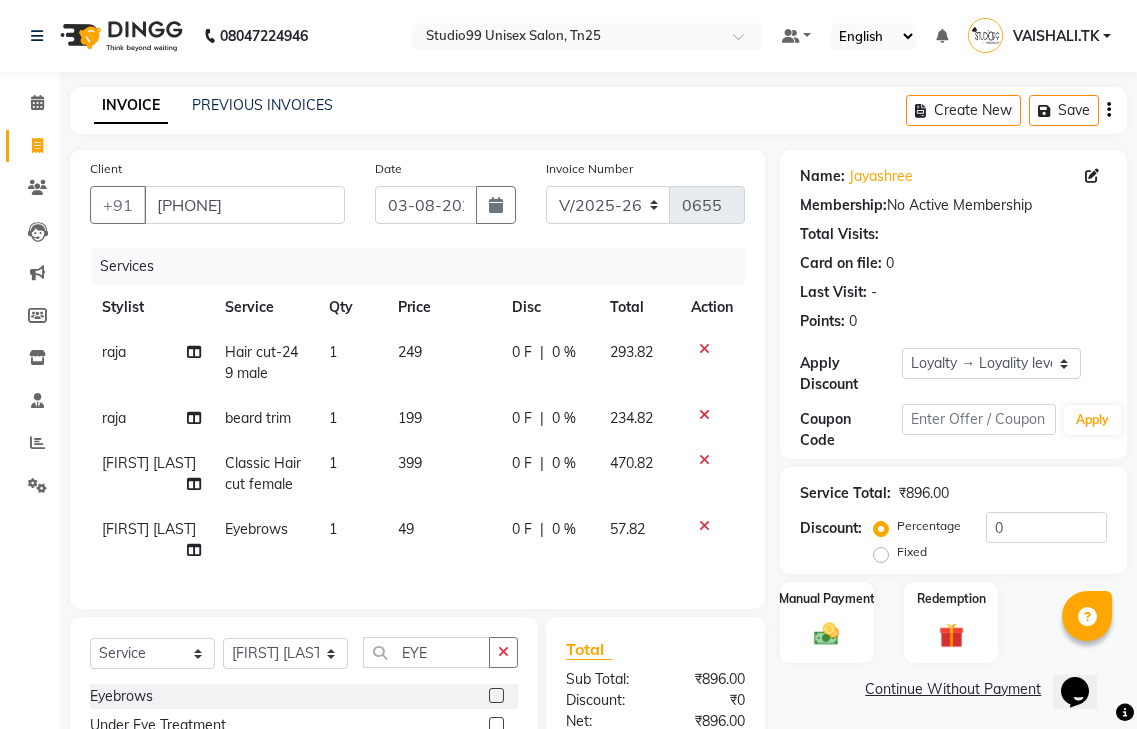 click on "Select Service Product Membership Package Voucher Prepaid Gift Card Select Stylist gendral giri-ja [FIRST] [LAST] TK raja sanjay santhosh VAISHALI.TK EYE Eyebrows Under Eye Treatment Cat Eye (both hands) Bridal Eye Makeup-Basic Bridal Eye Makeup-HD" 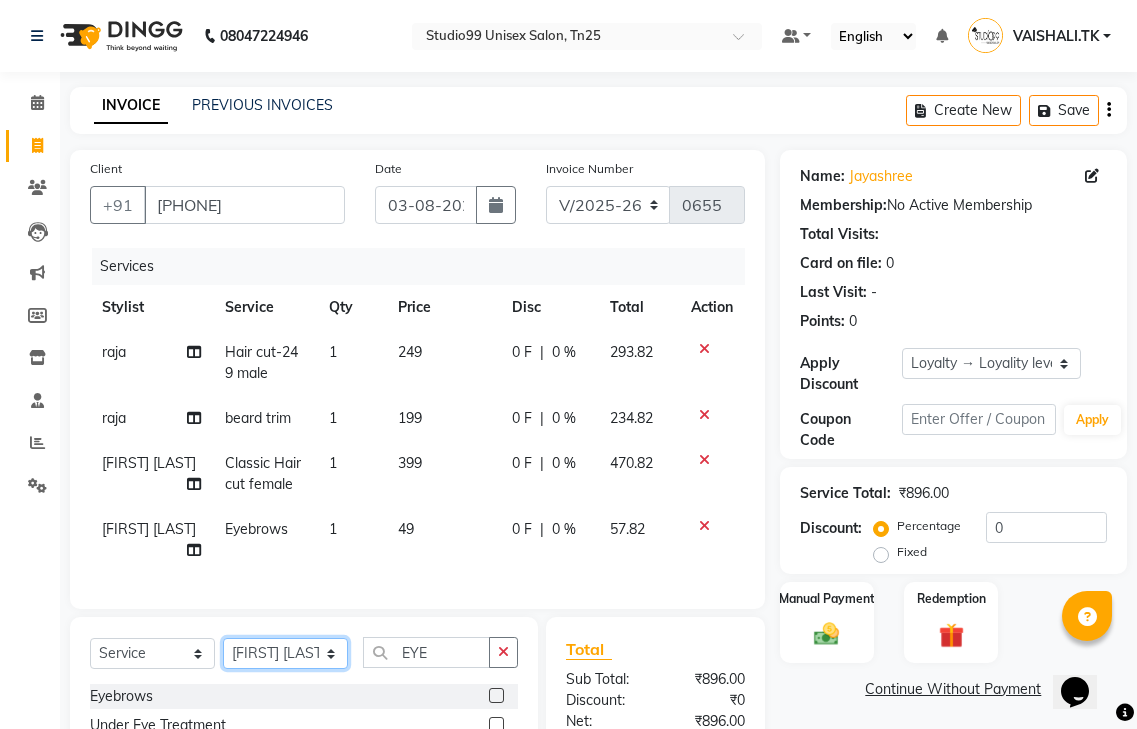 click on "Select Stylist gendral giri-ja  jaya priya kothai TK raja sanjay santhosh VAISHALI.TK" 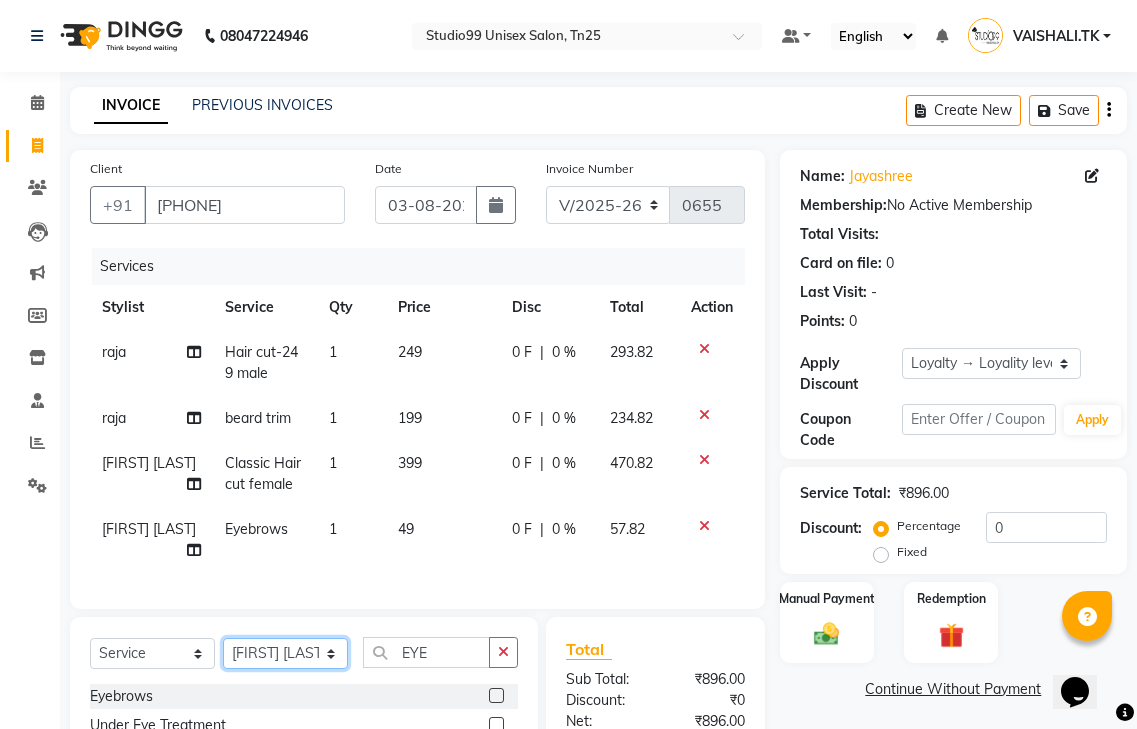 select on "80755" 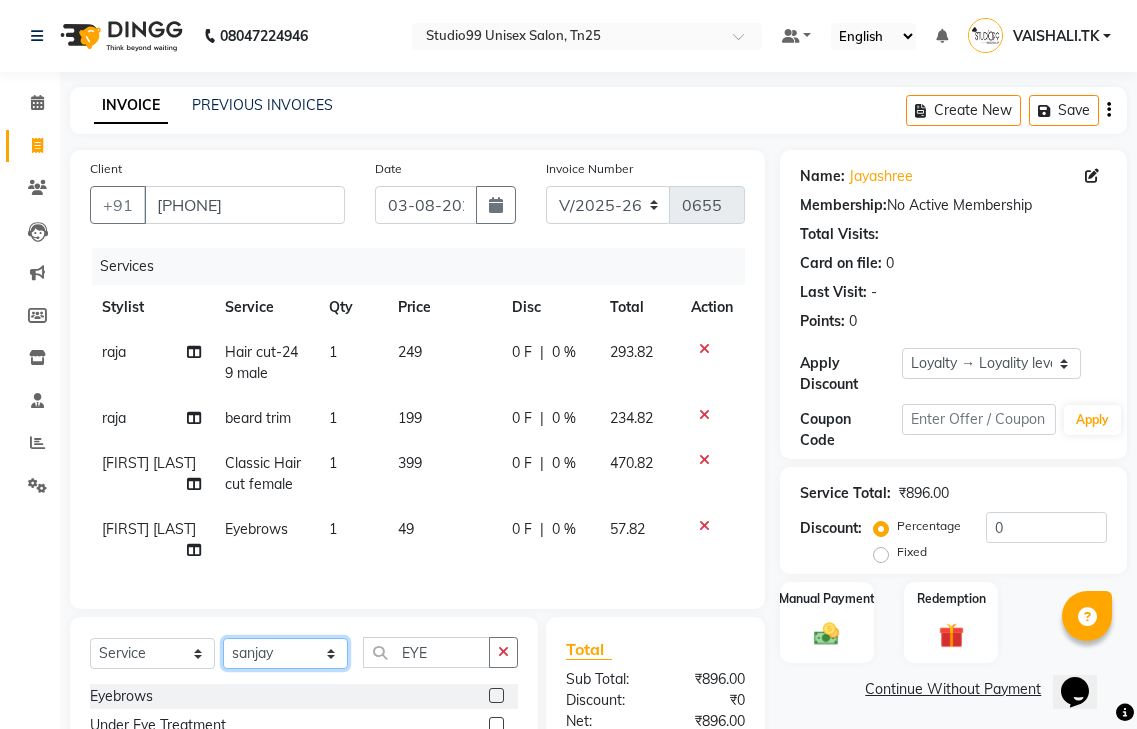 click on "Select Stylist gendral giri-ja  jaya priya kothai TK raja sanjay santhosh VAISHALI.TK" 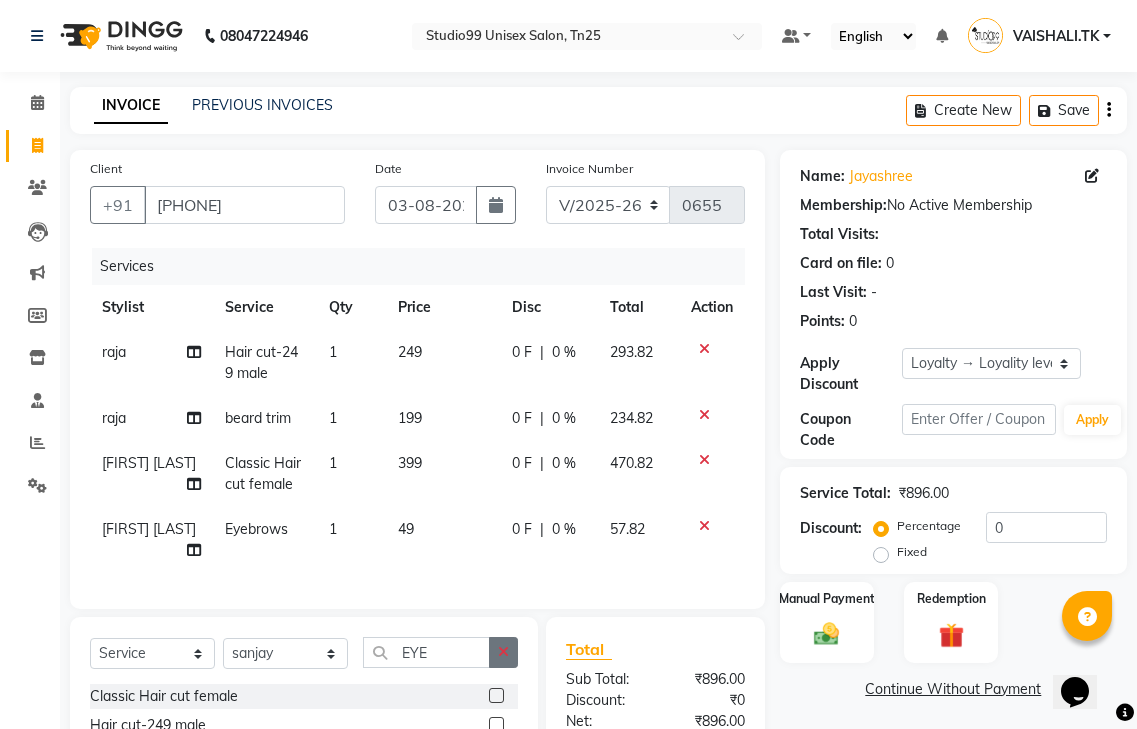 click 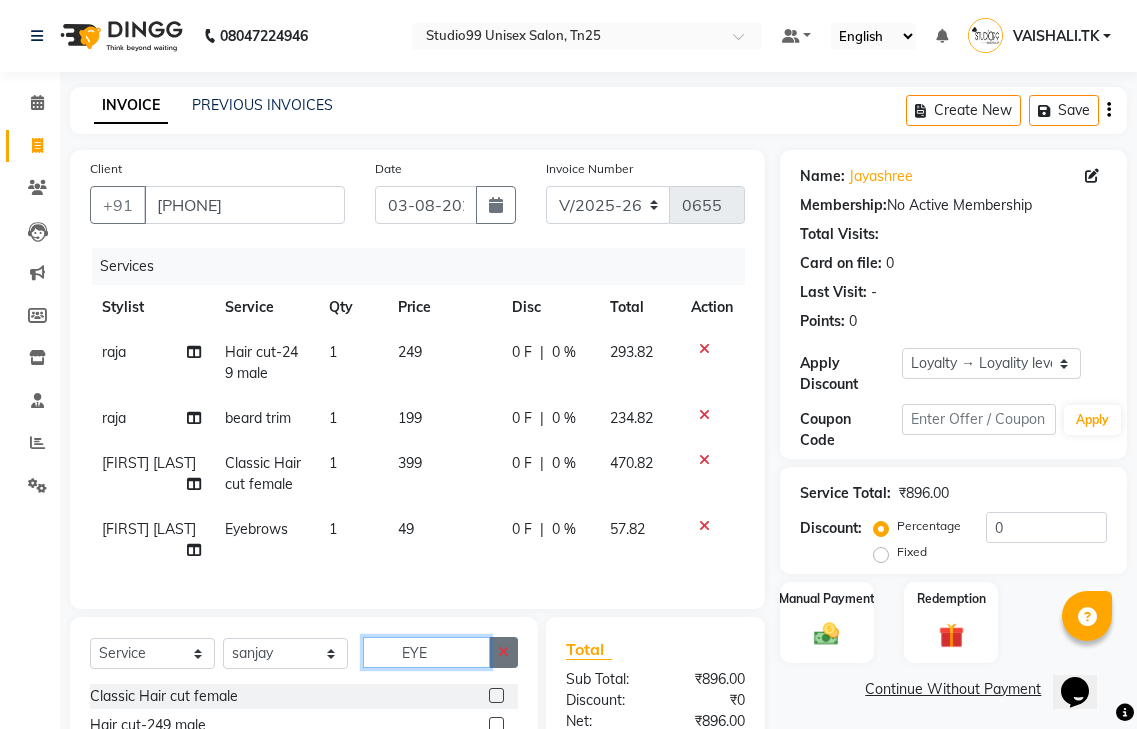 type 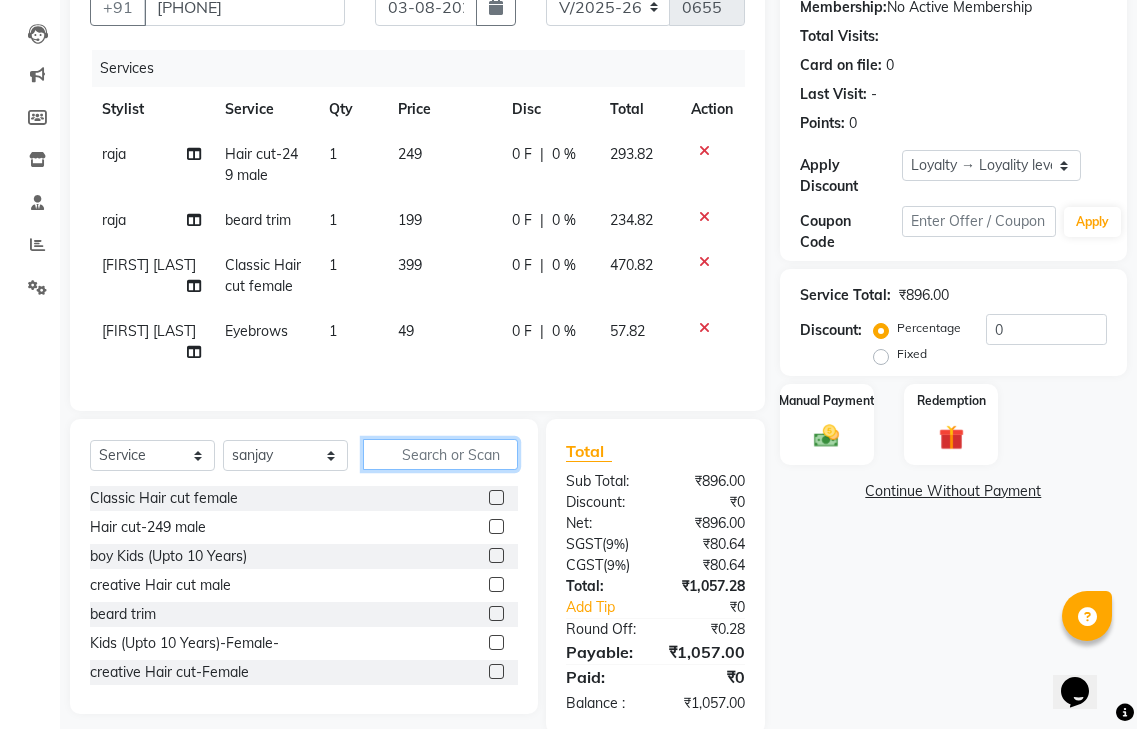 scroll, scrollTop: 227, scrollLeft: 0, axis: vertical 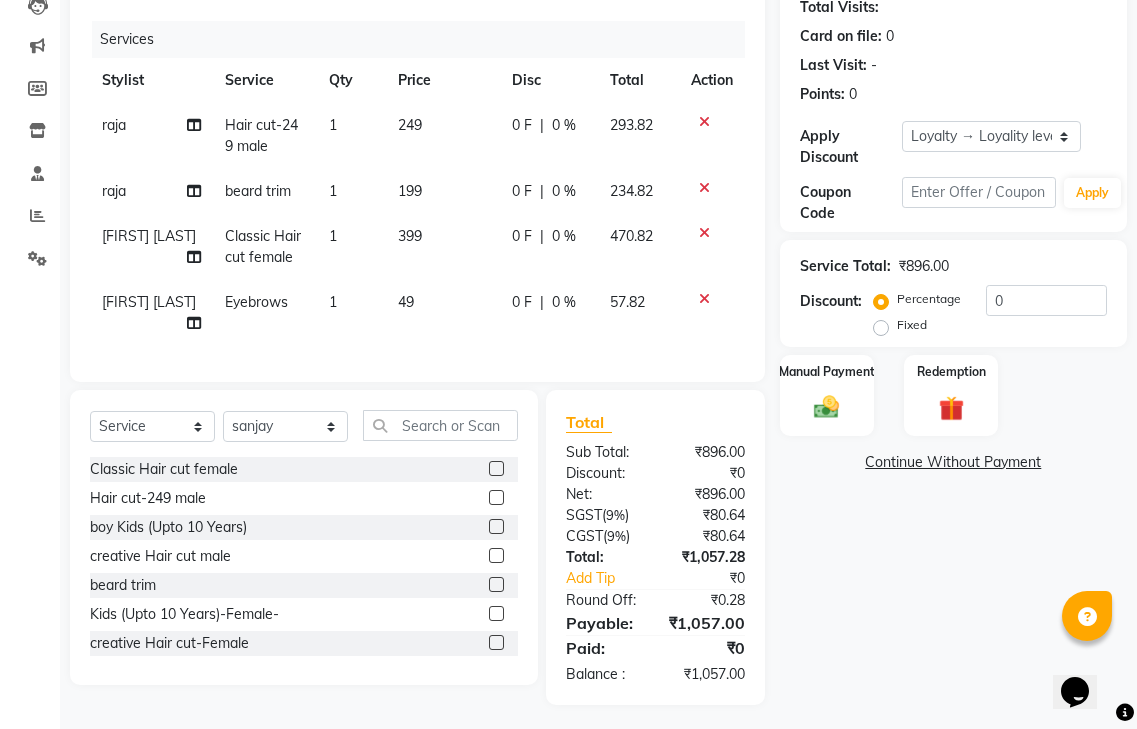 click 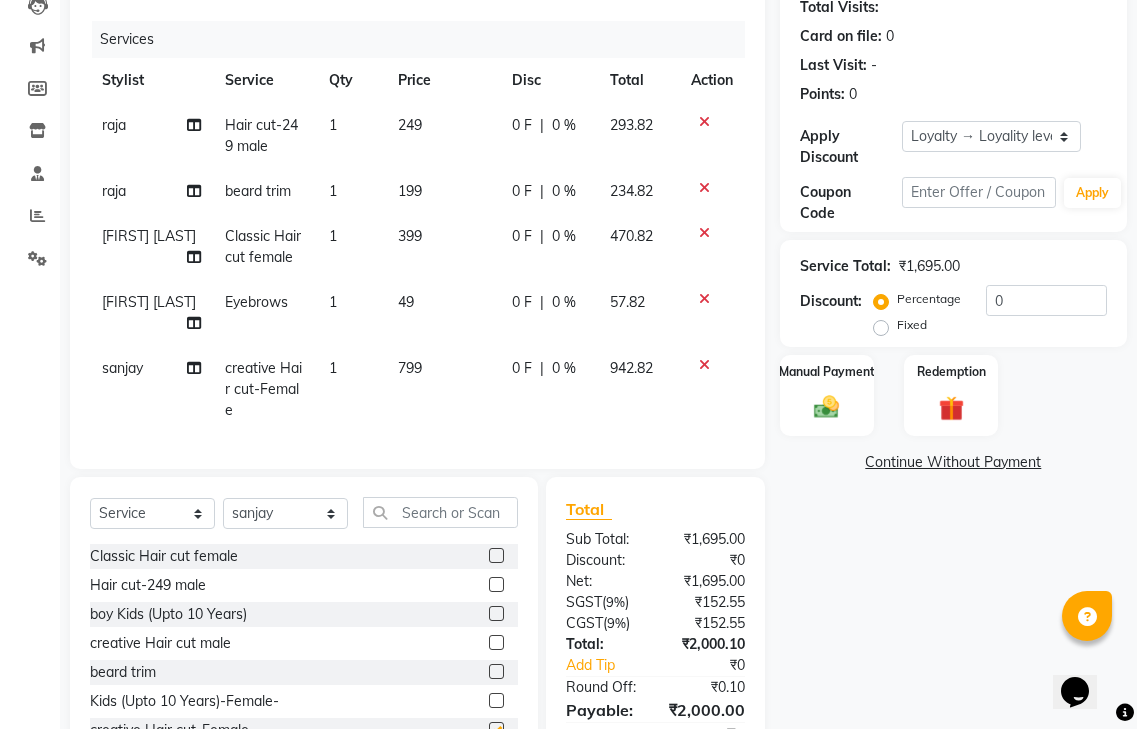 checkbox on "false" 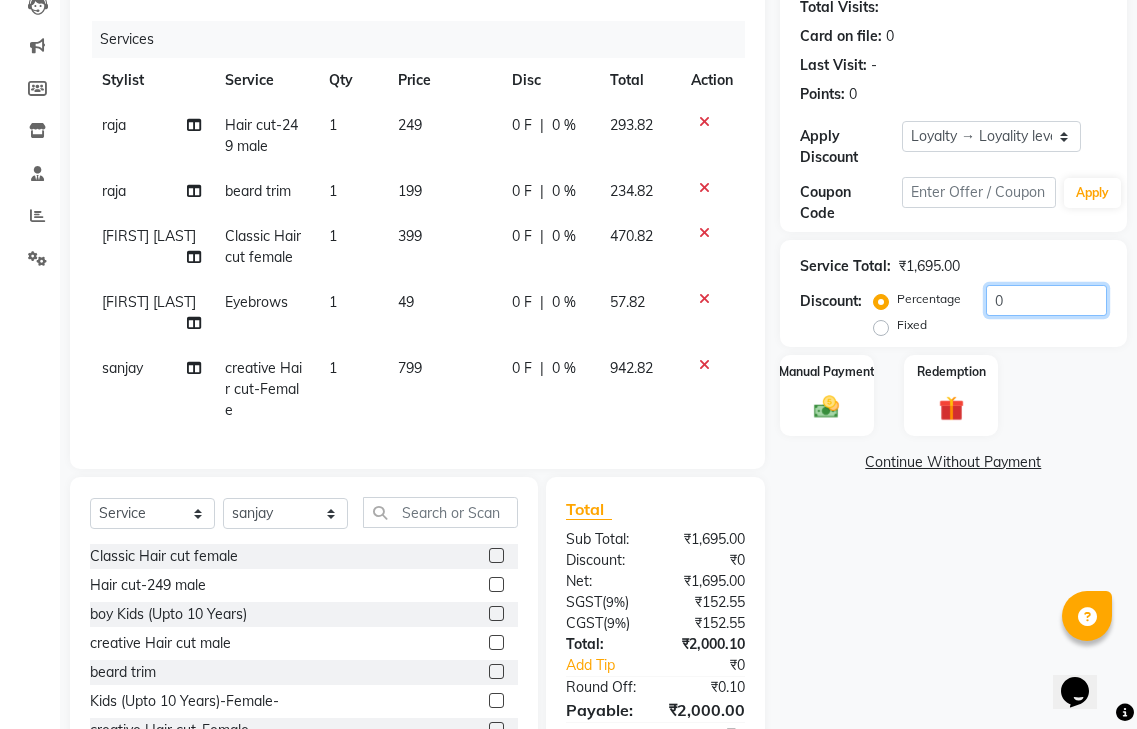 click on "0" 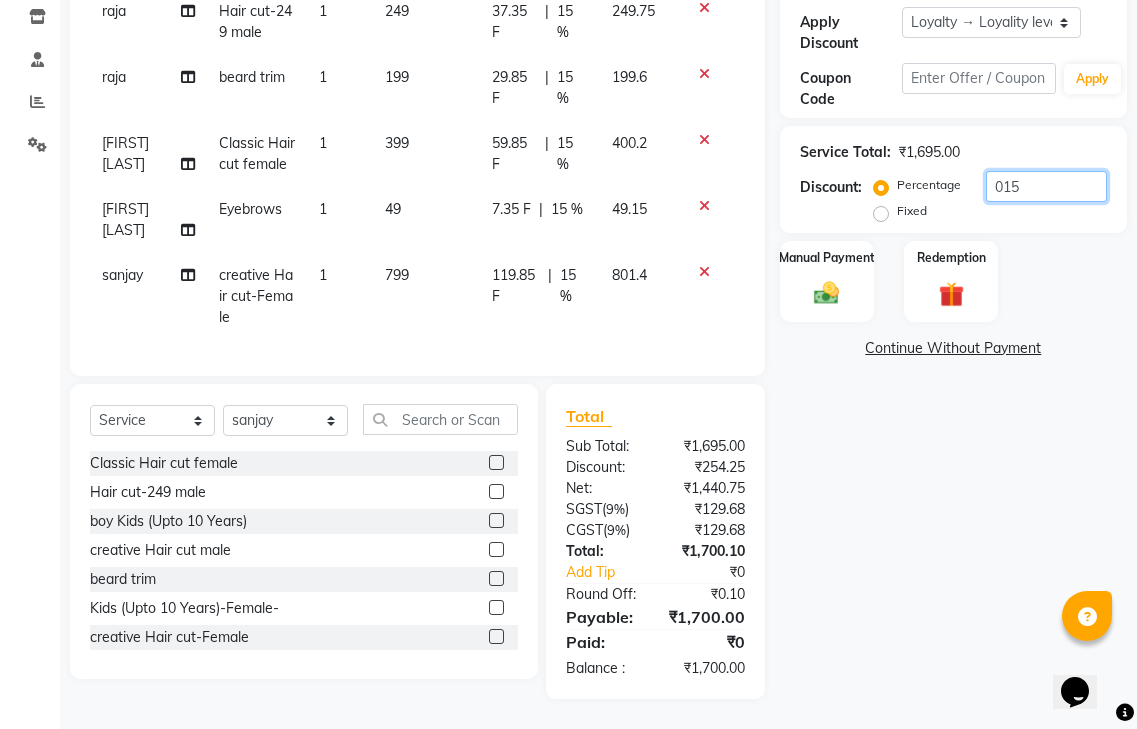 scroll, scrollTop: 356, scrollLeft: 0, axis: vertical 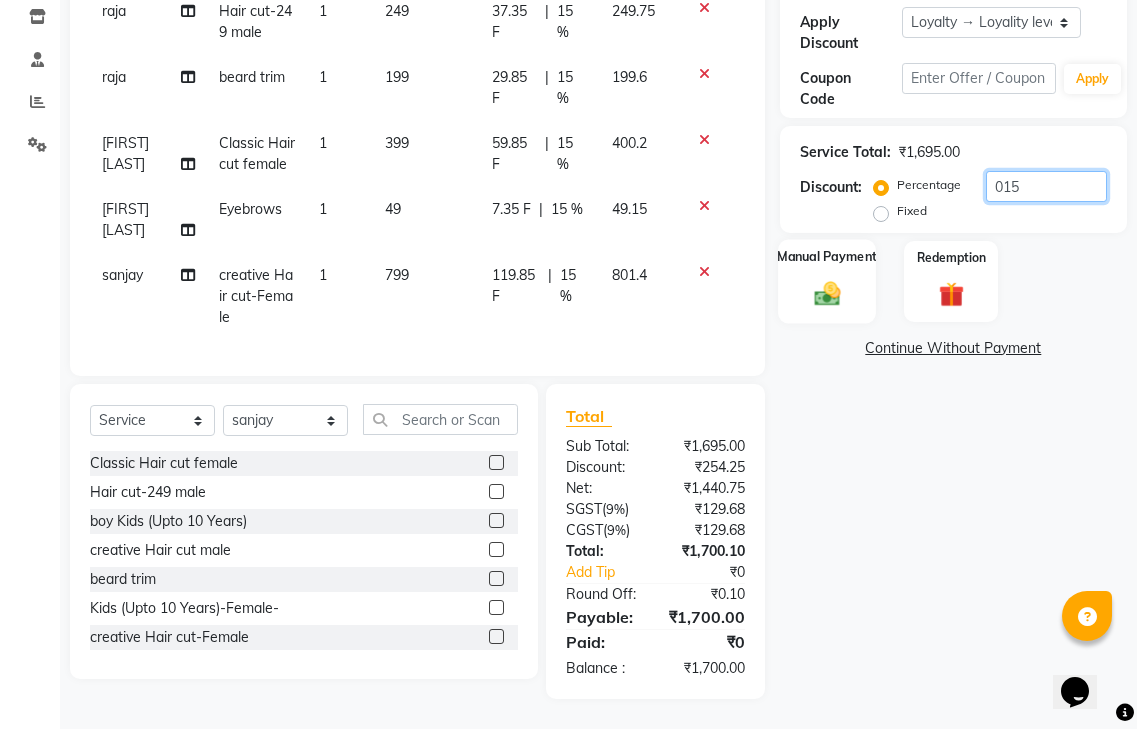type on "015" 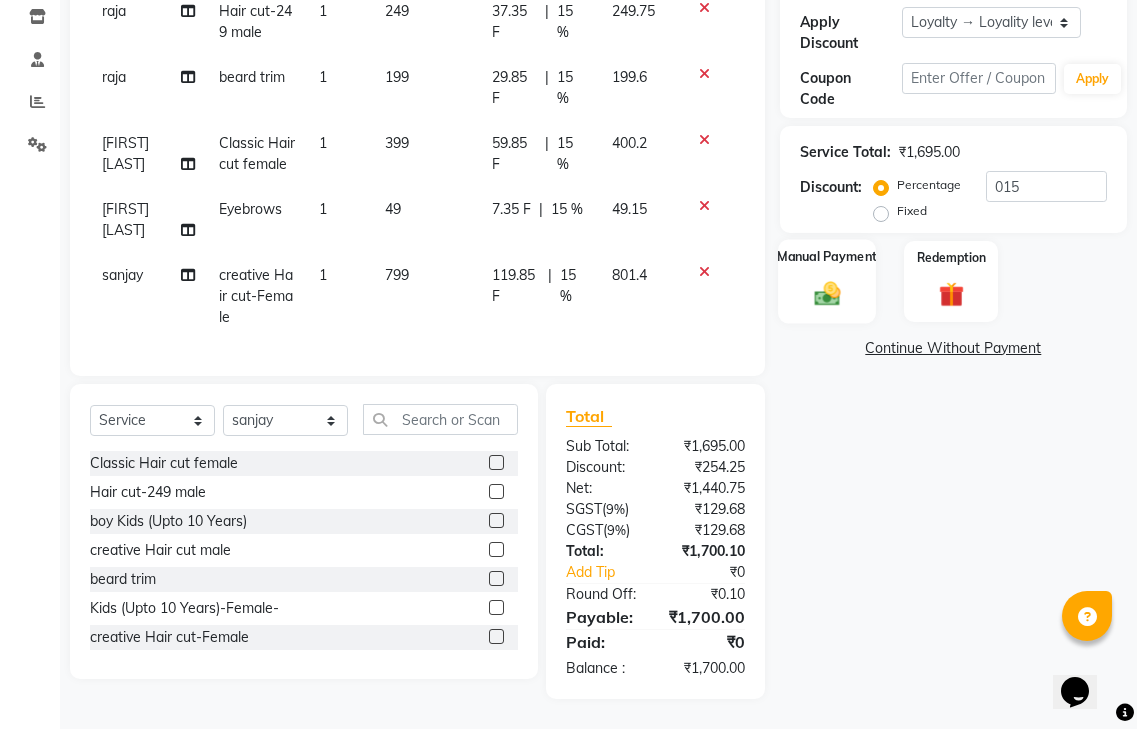 click 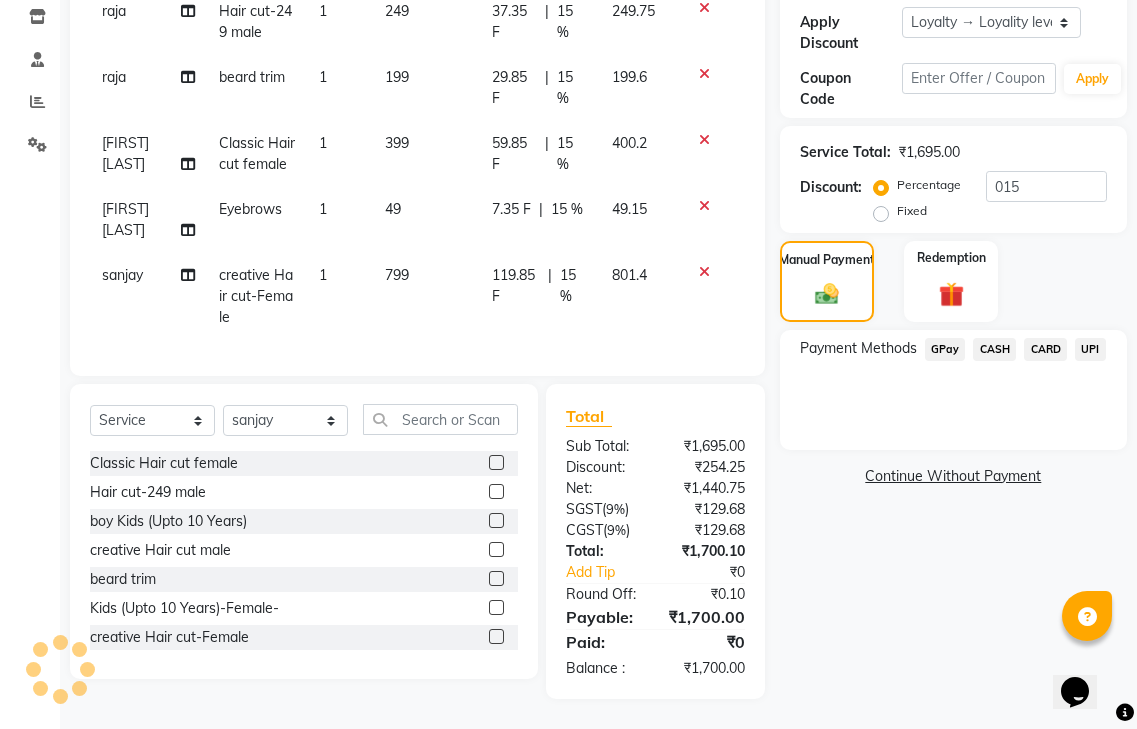 click on "GPay" 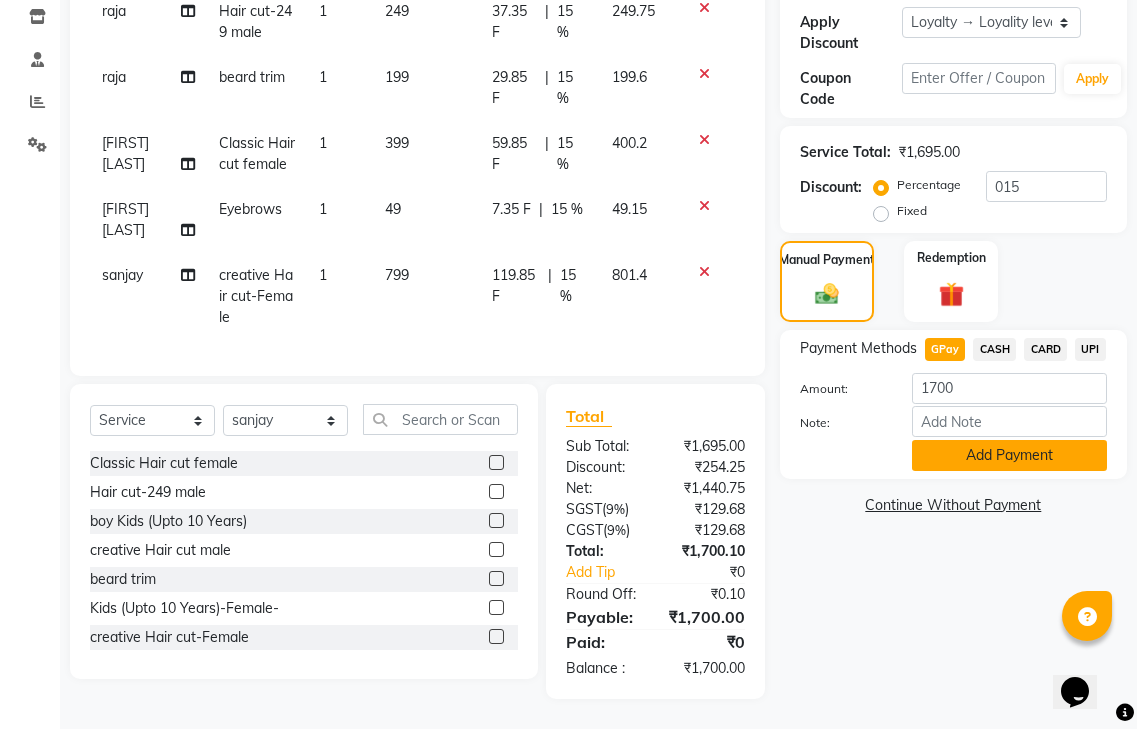 click on "Add Payment" 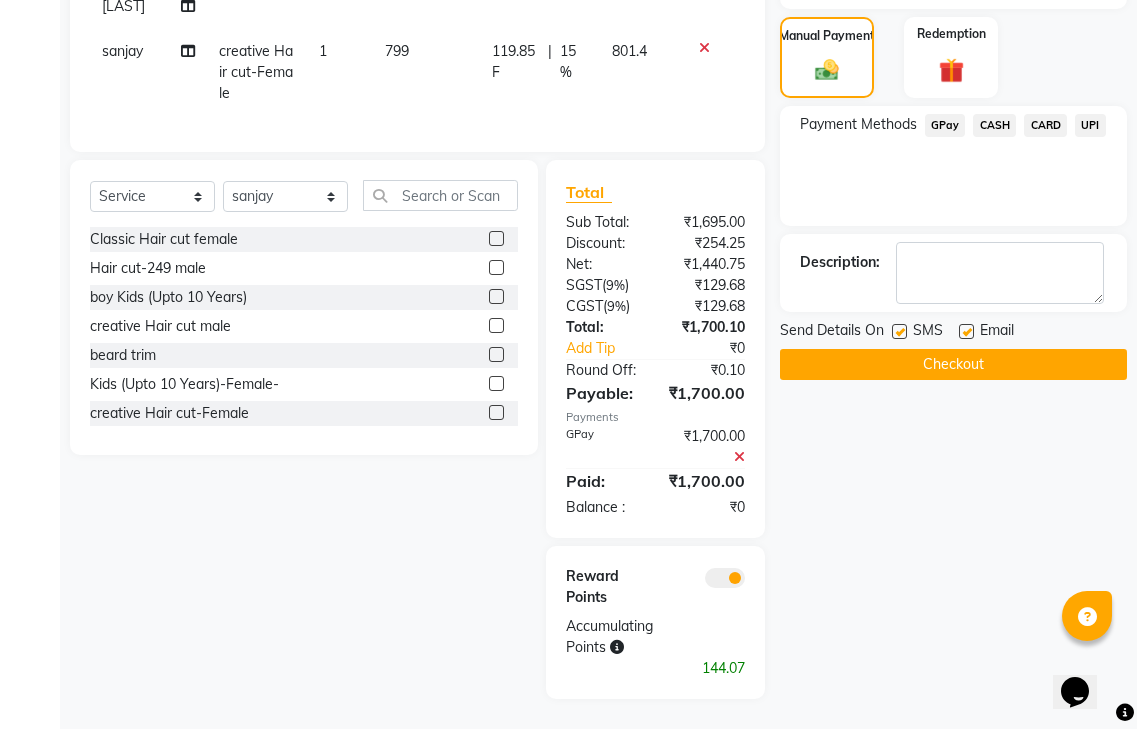 click 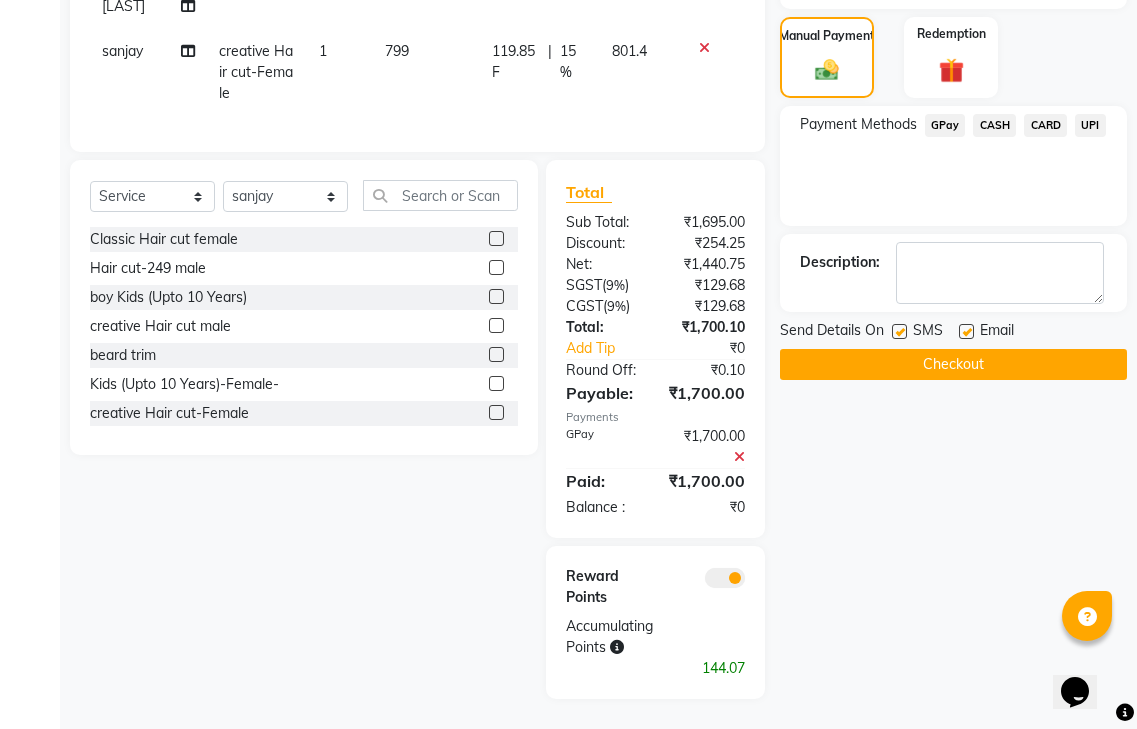 click 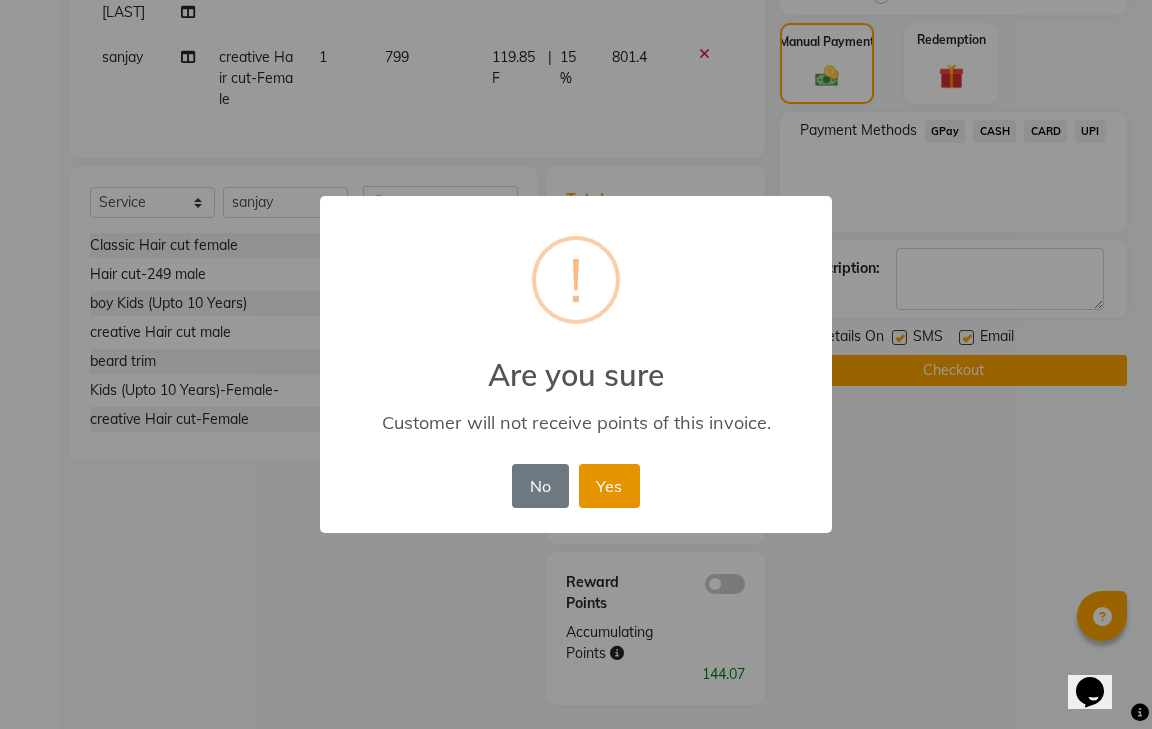 click on "Yes" at bounding box center (609, 486) 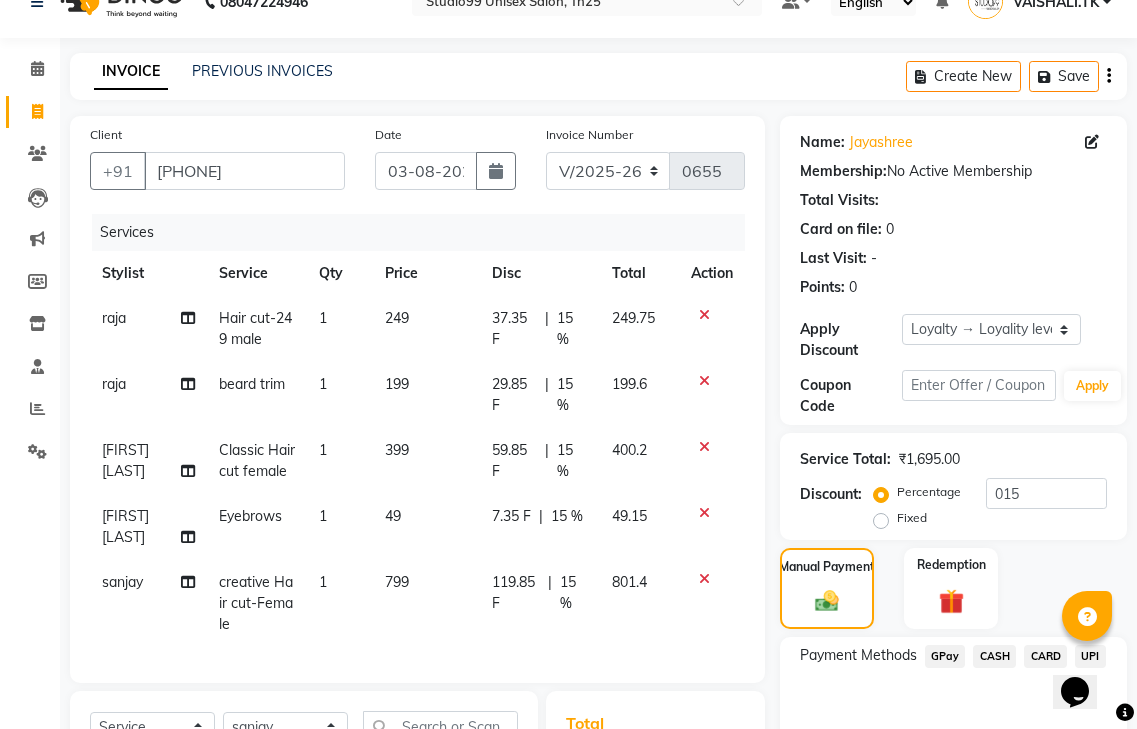 scroll, scrollTop: 0, scrollLeft: 0, axis: both 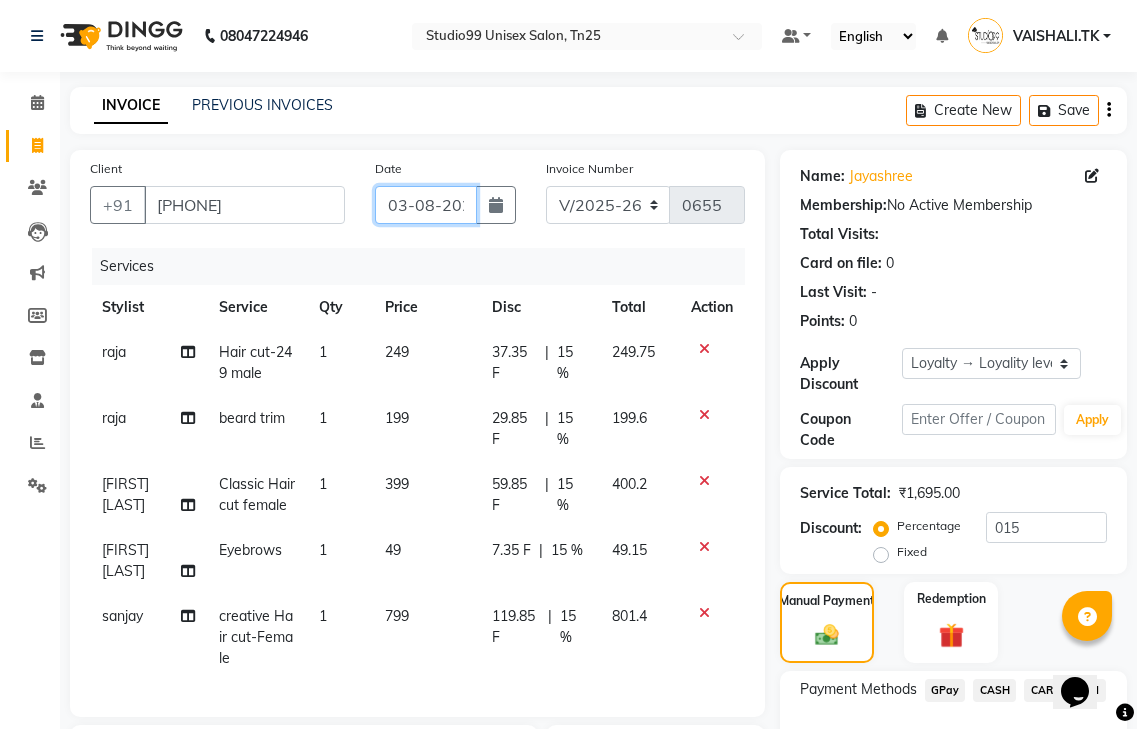 click on "03-08-2025" 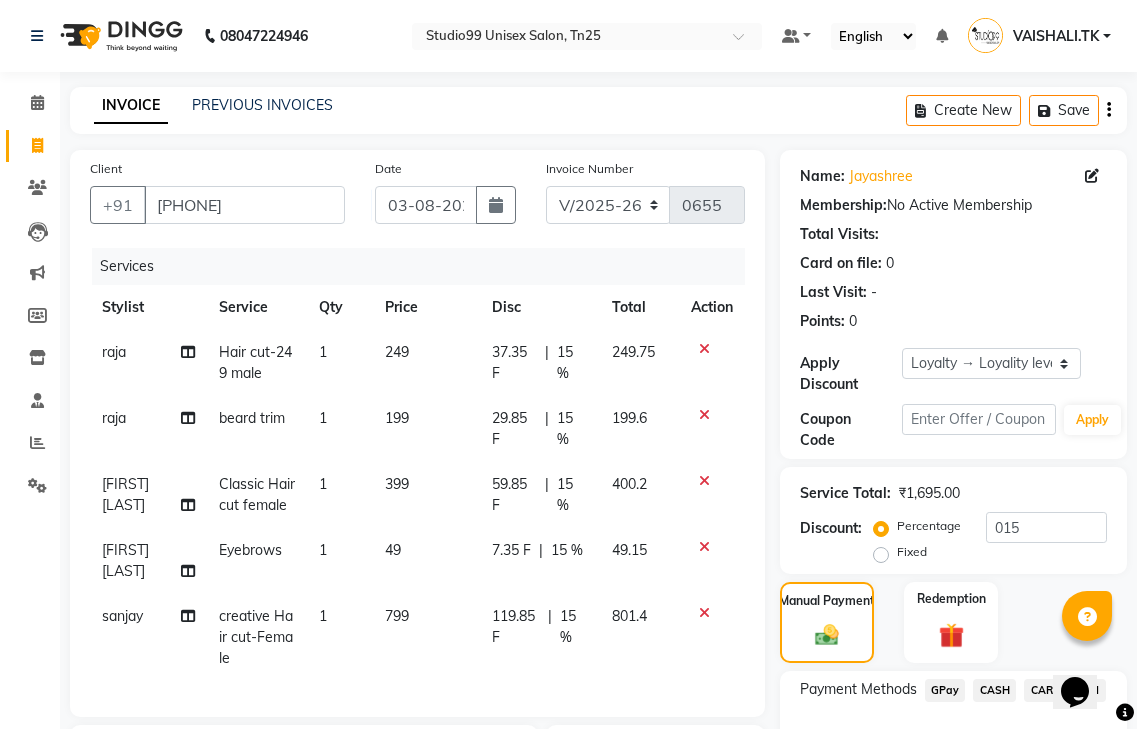 select on "8" 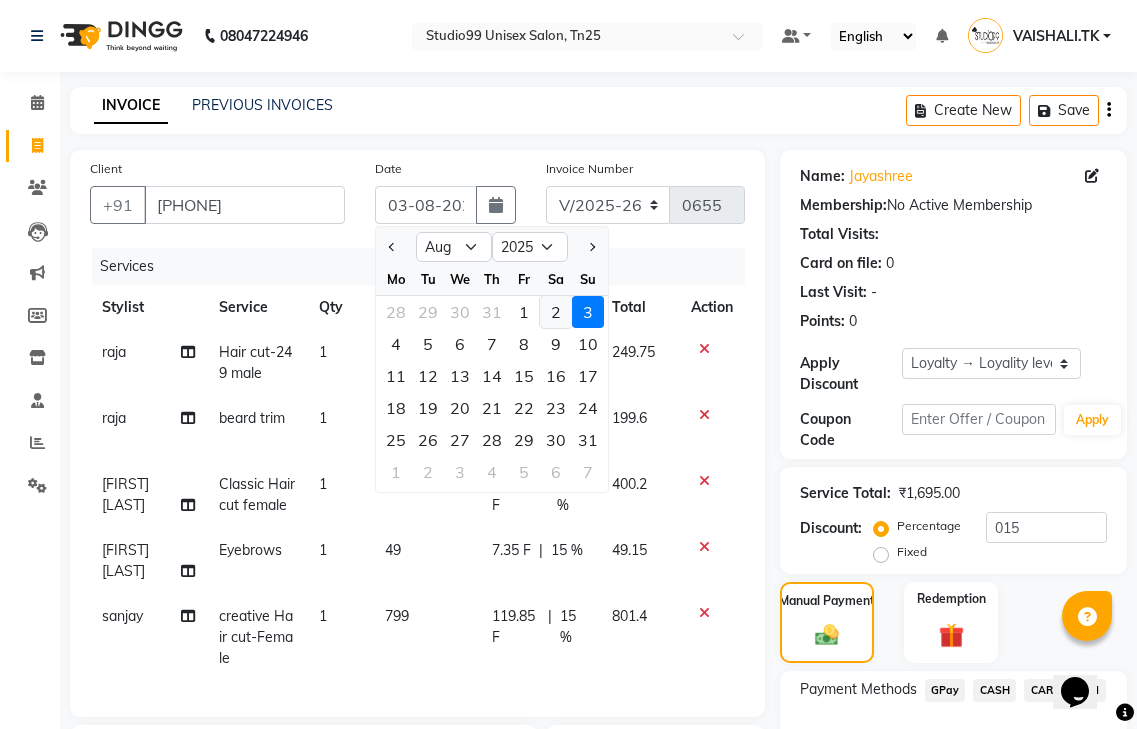 click on "2" 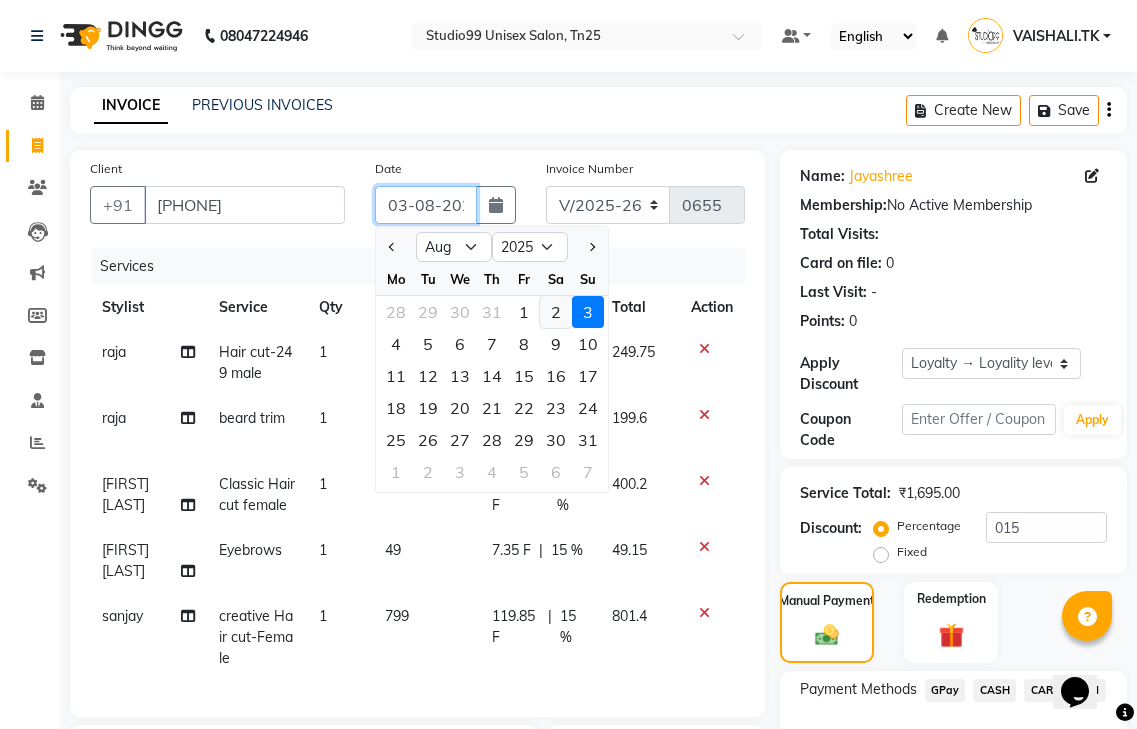 type on "02-08-2025" 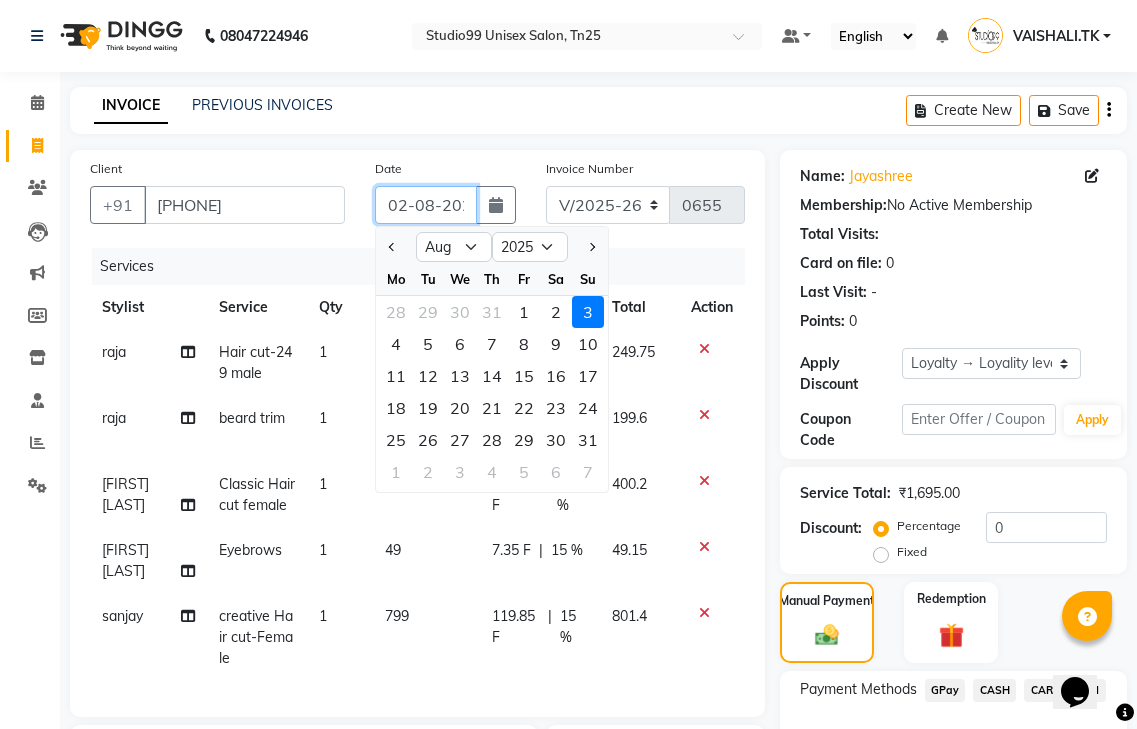 scroll, scrollTop: 0, scrollLeft: 15, axis: horizontal 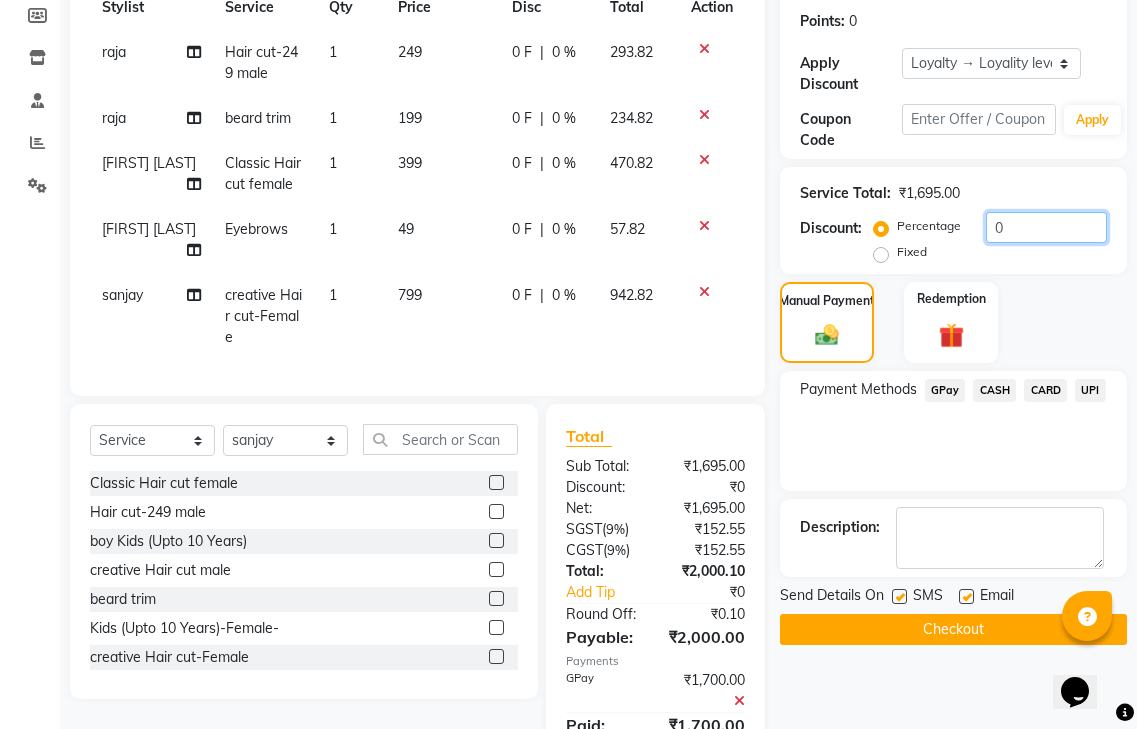 click on "0" 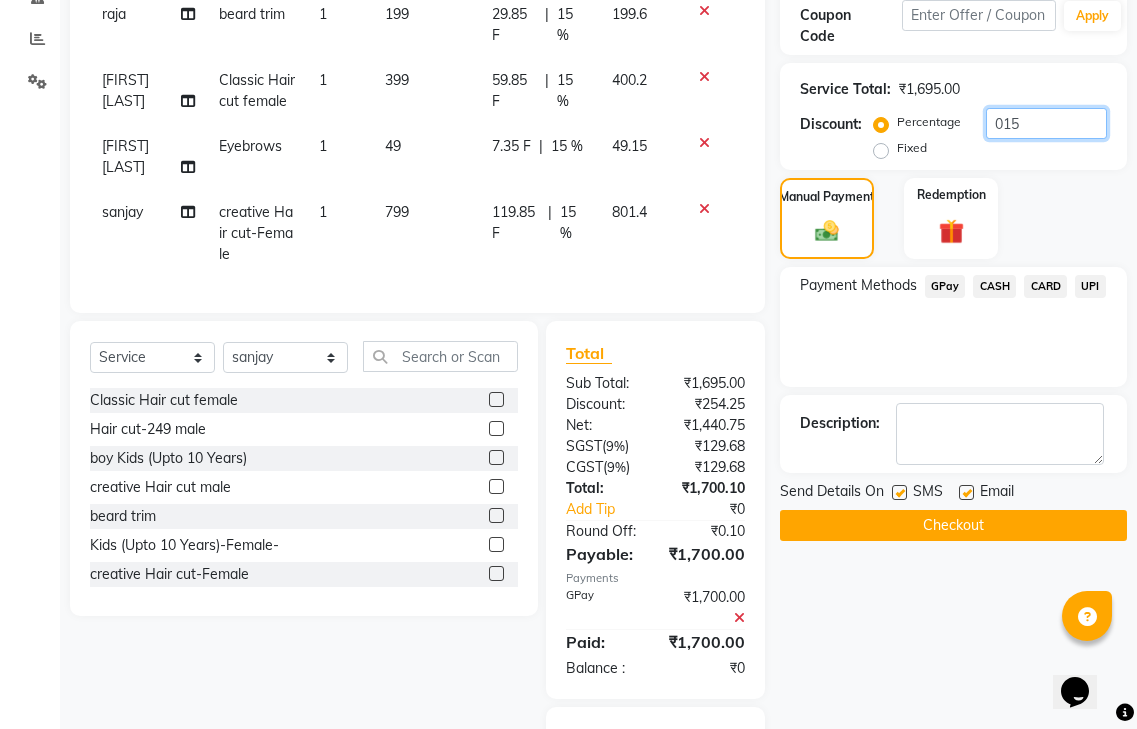 scroll, scrollTop: 500, scrollLeft: 0, axis: vertical 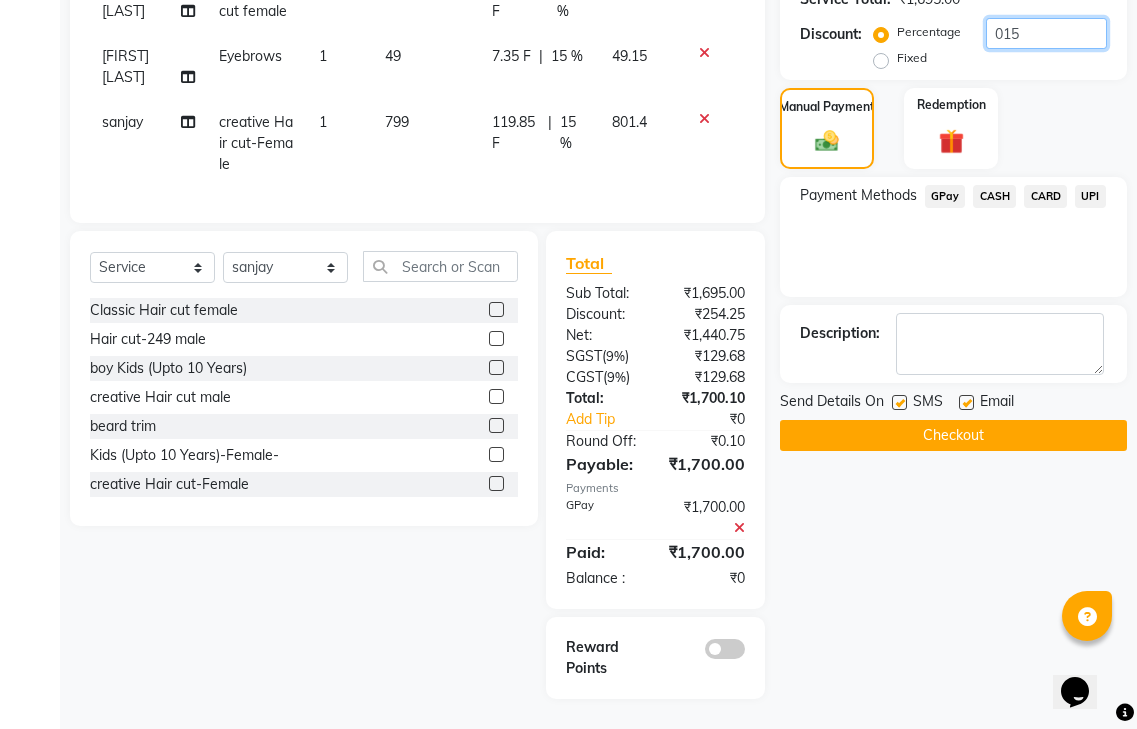 type on "015" 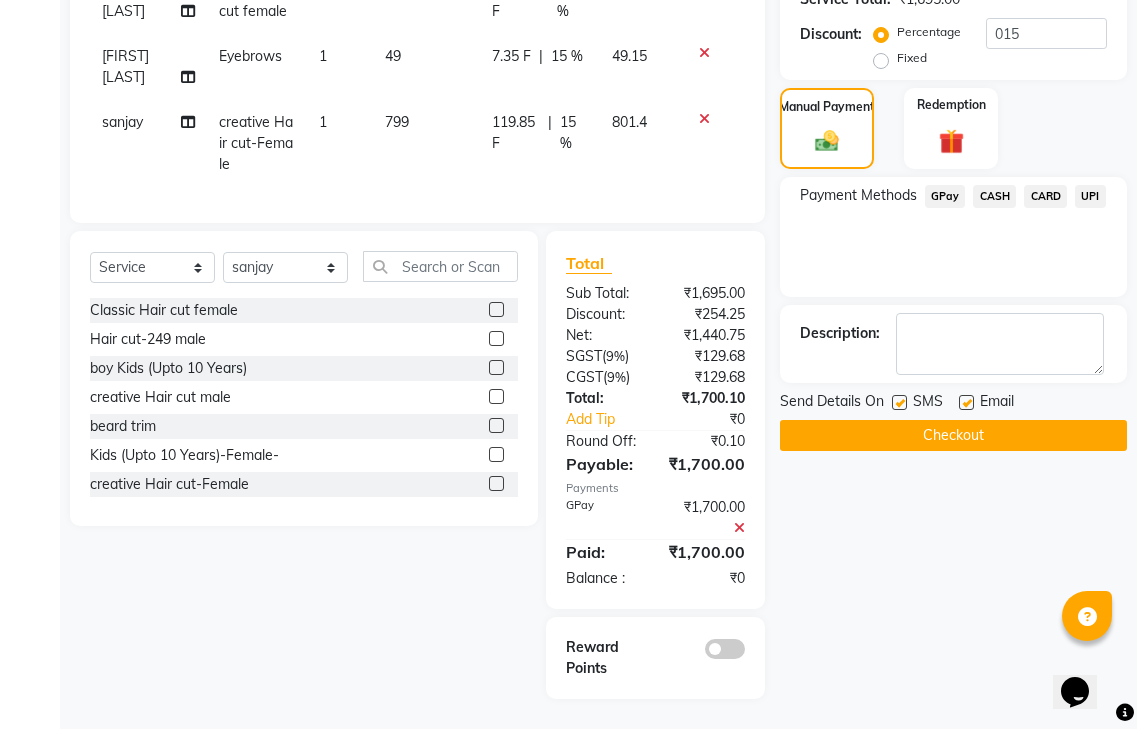 click on "Checkout" 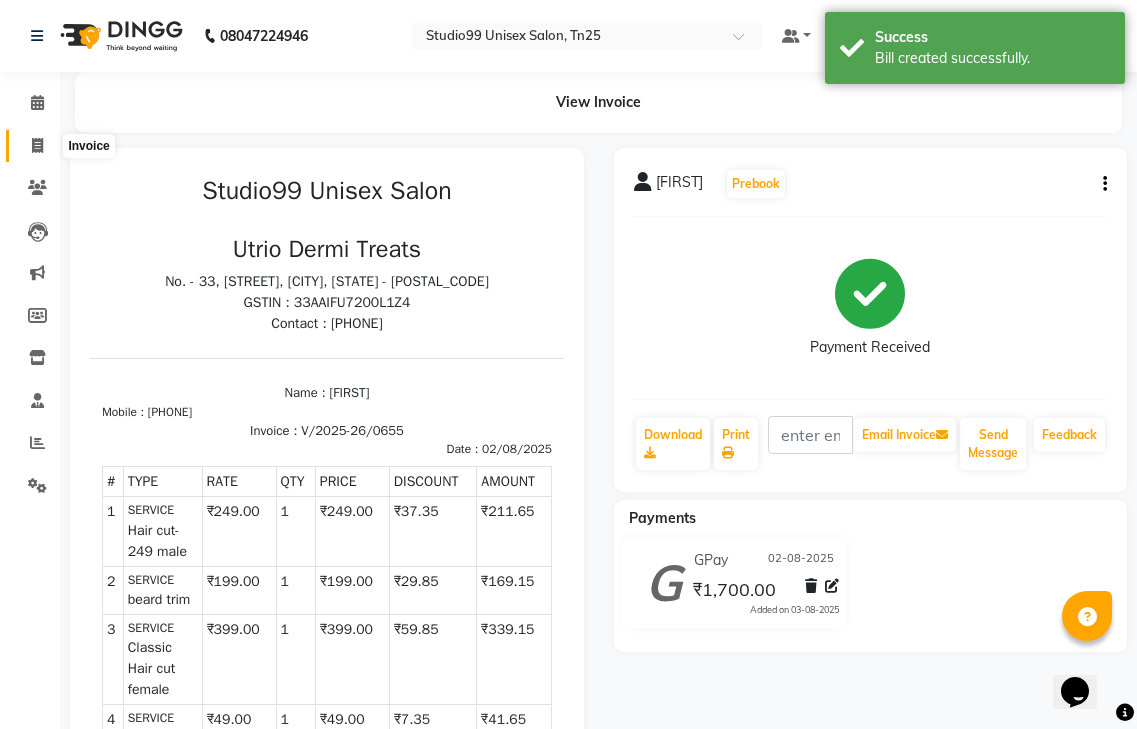 scroll, scrollTop: 0, scrollLeft: 0, axis: both 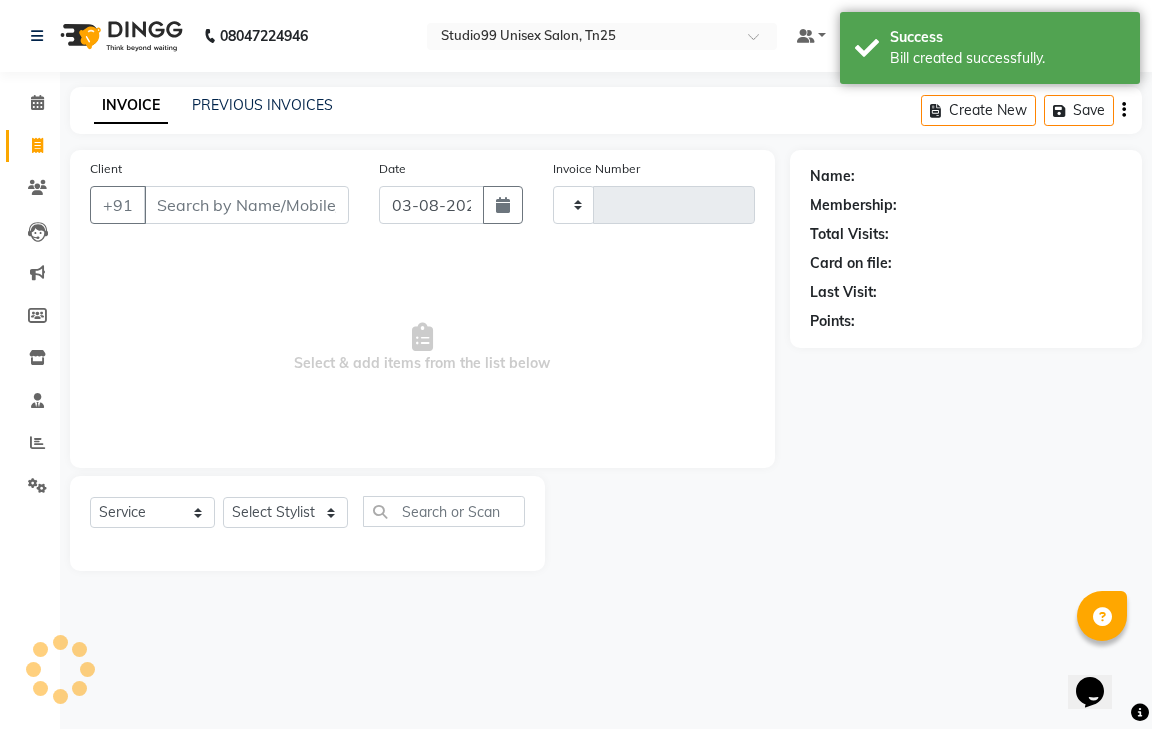 type on "0656" 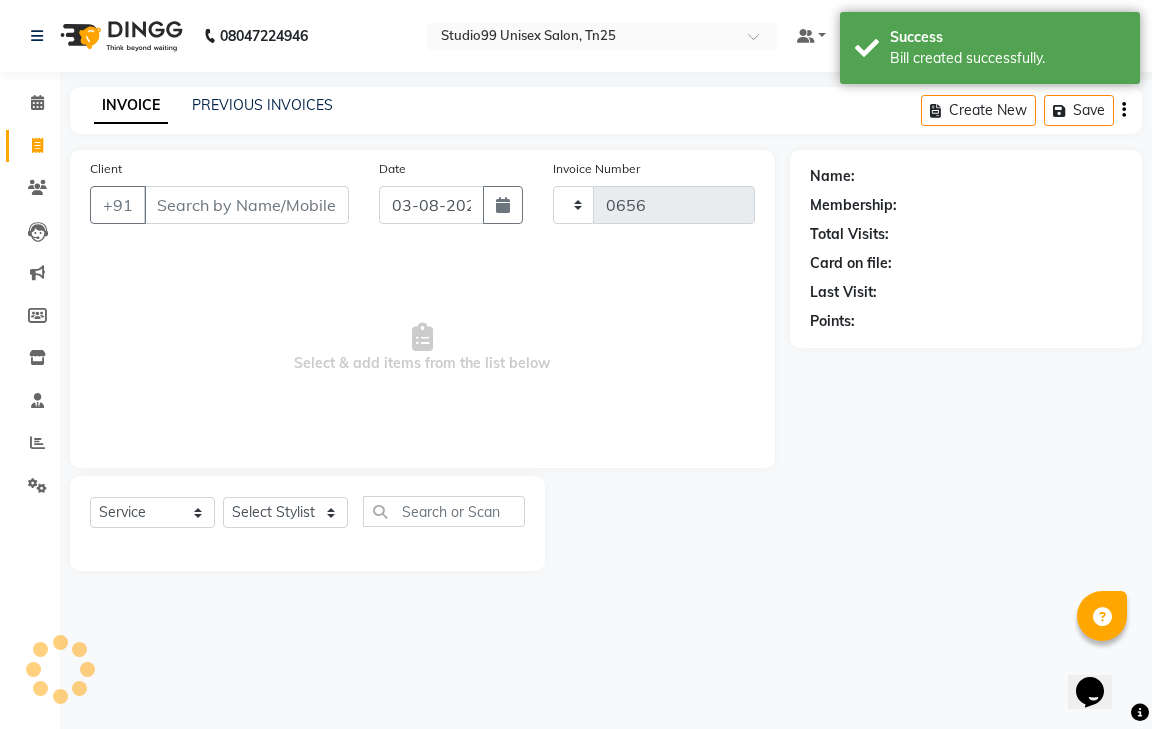 select on "8331" 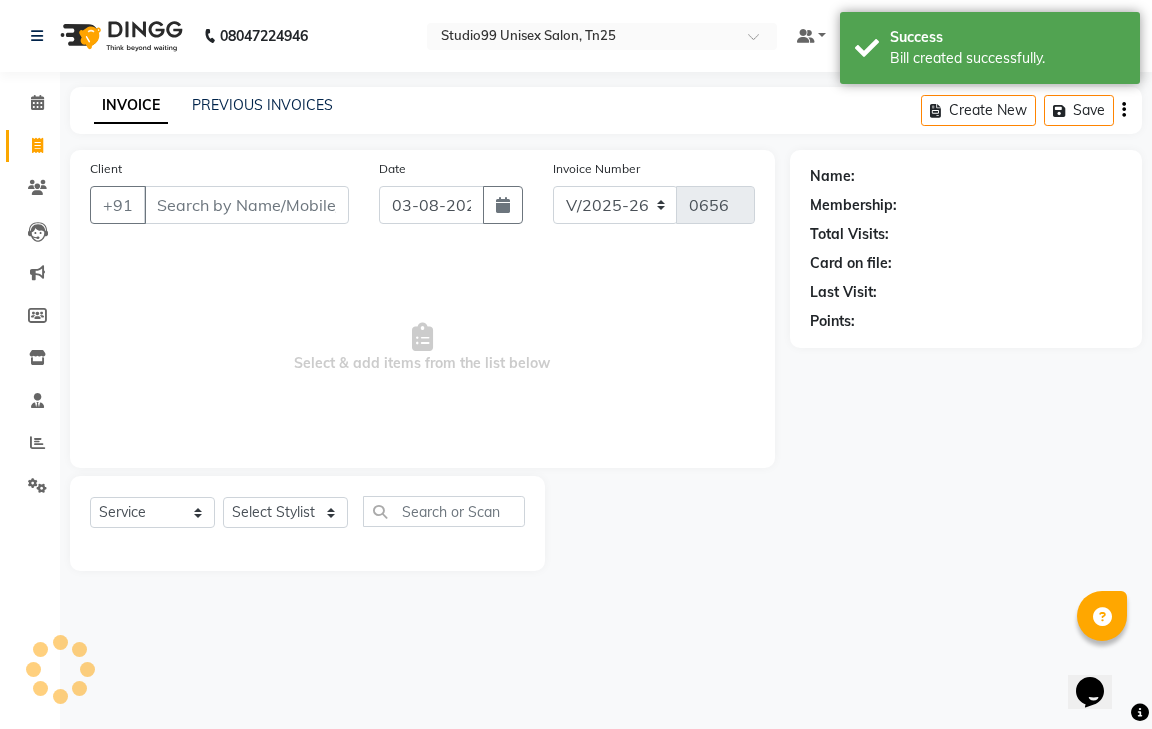 click on "INVOICE PREVIOUS INVOICES Create New   Save" 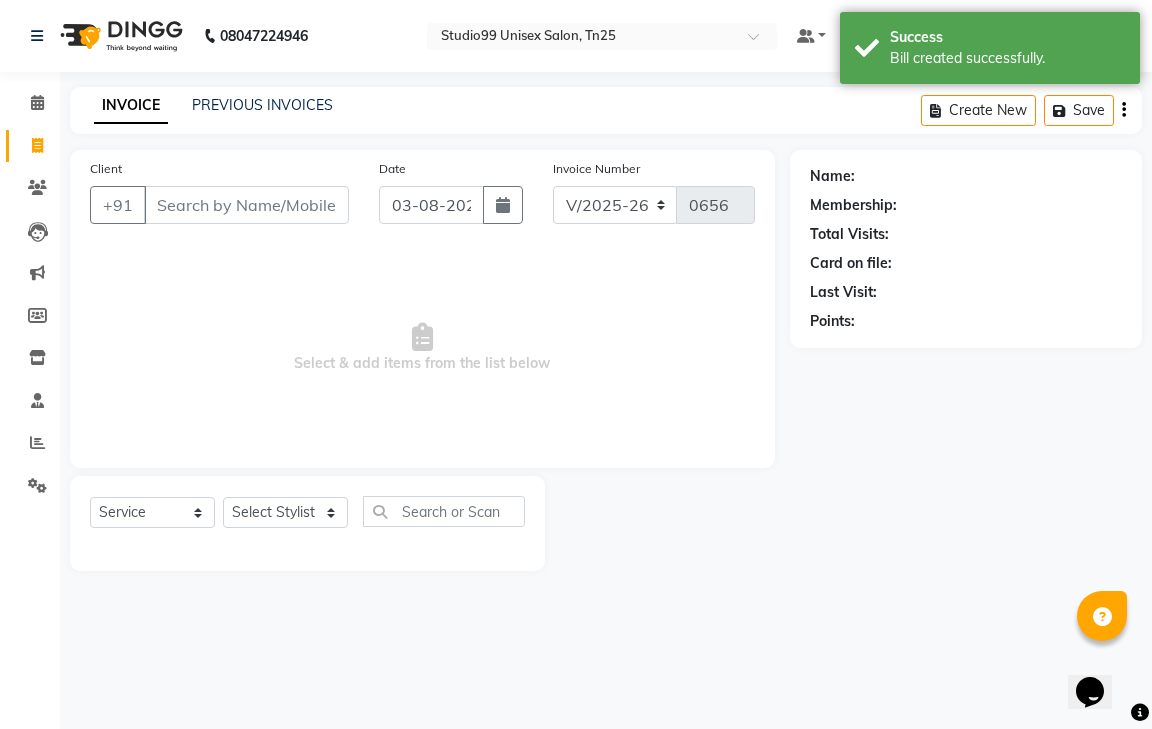 click on "INVOICE PREVIOUS INVOICES" 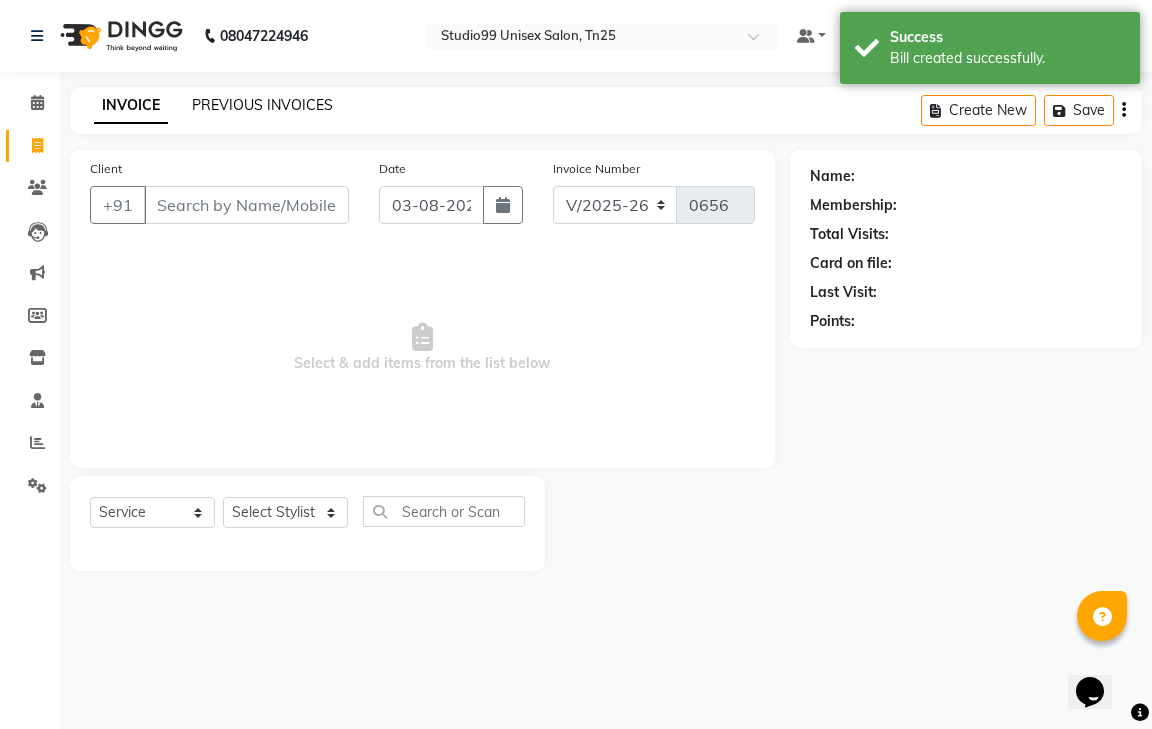 click on "PREVIOUS INVOICES" 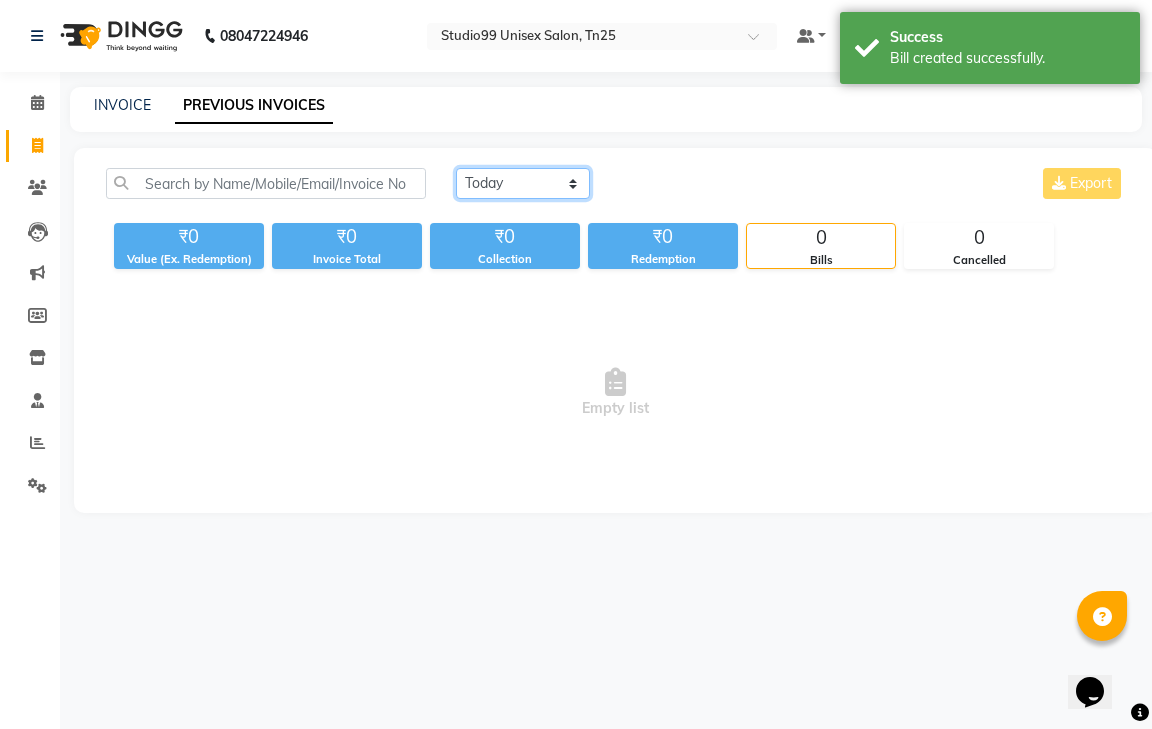 click on "Today Yesterday Custom Range" 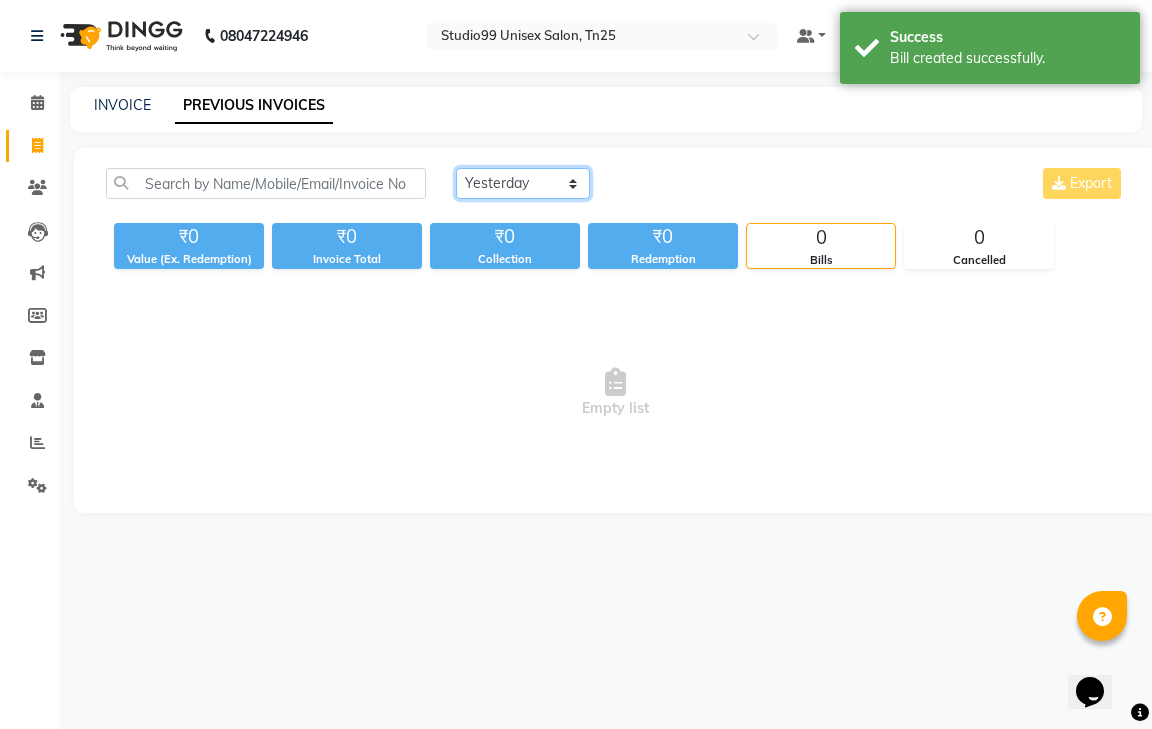 click on "Today Yesterday Custom Range" 